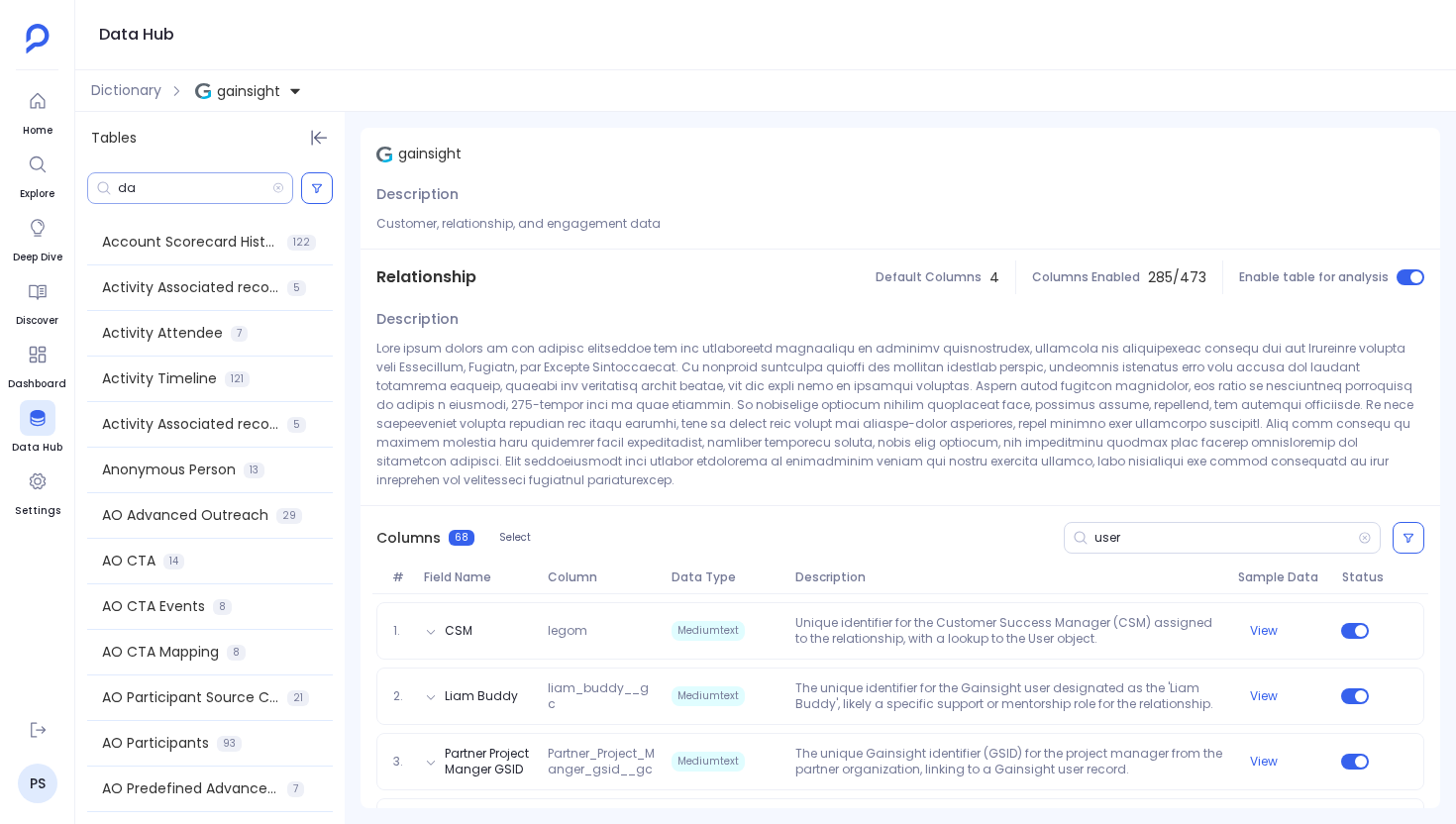 scroll, scrollTop: 0, scrollLeft: 0, axis: both 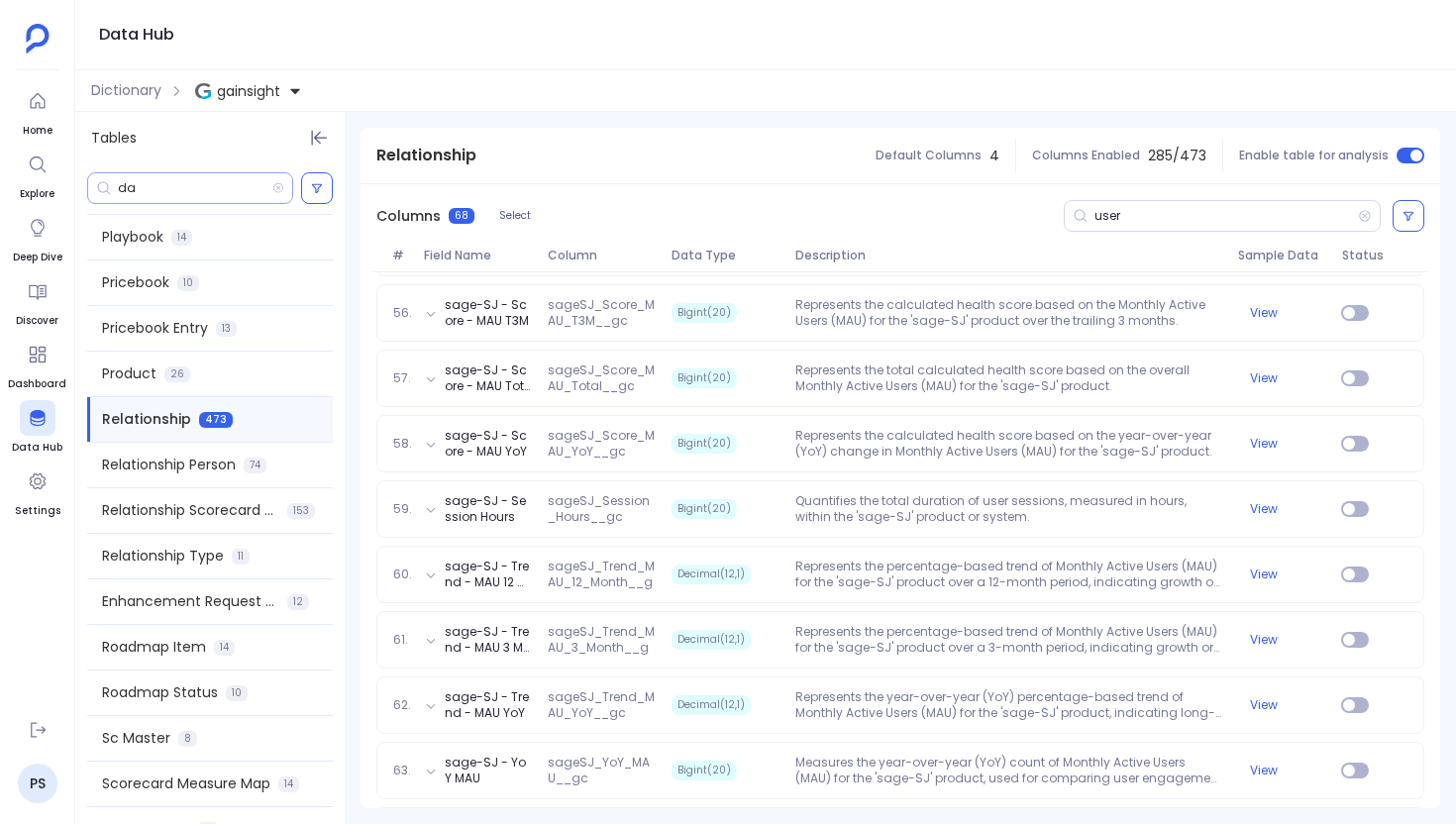 click on "da" at bounding box center (195, 188) 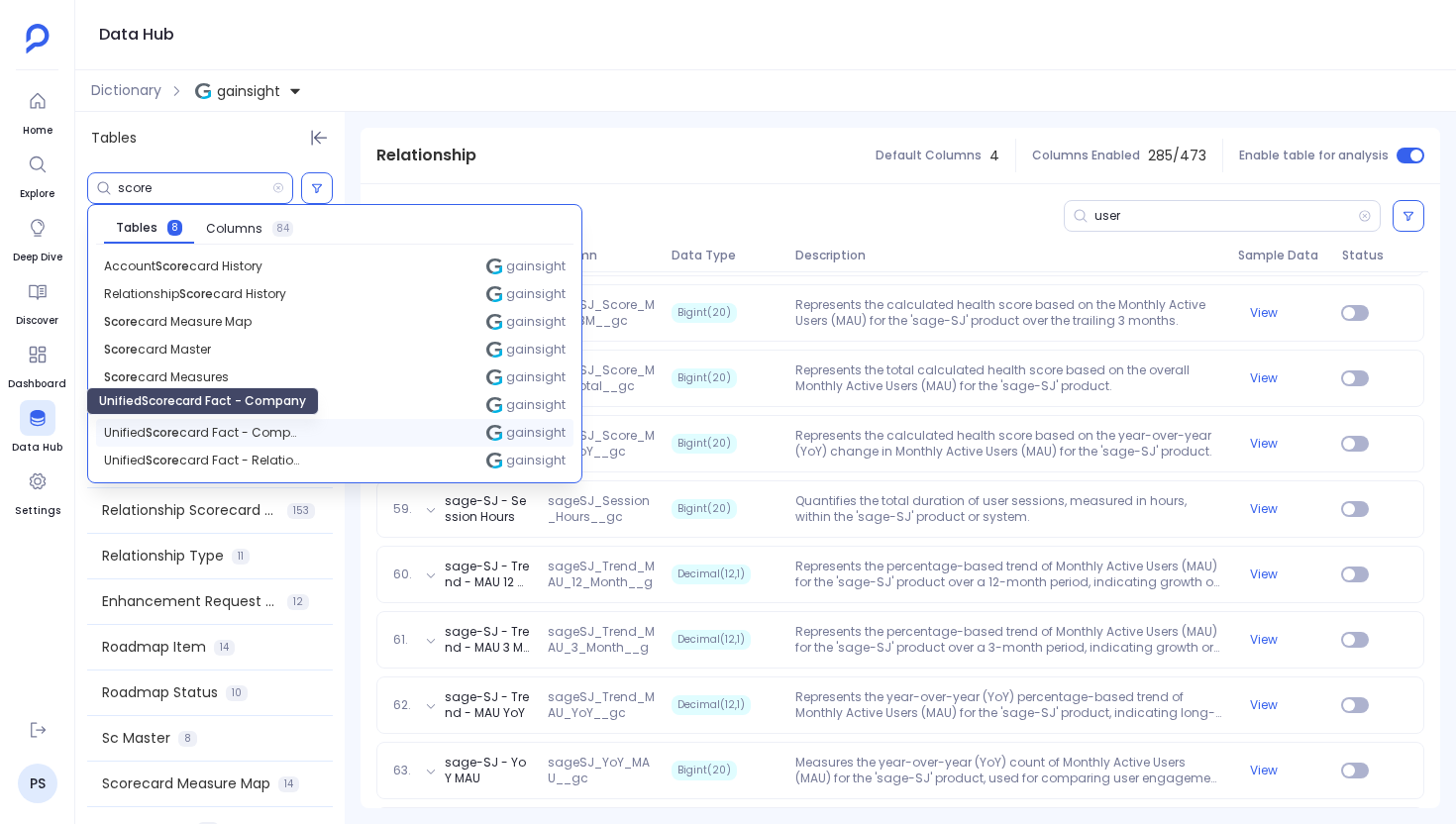 type on "score" 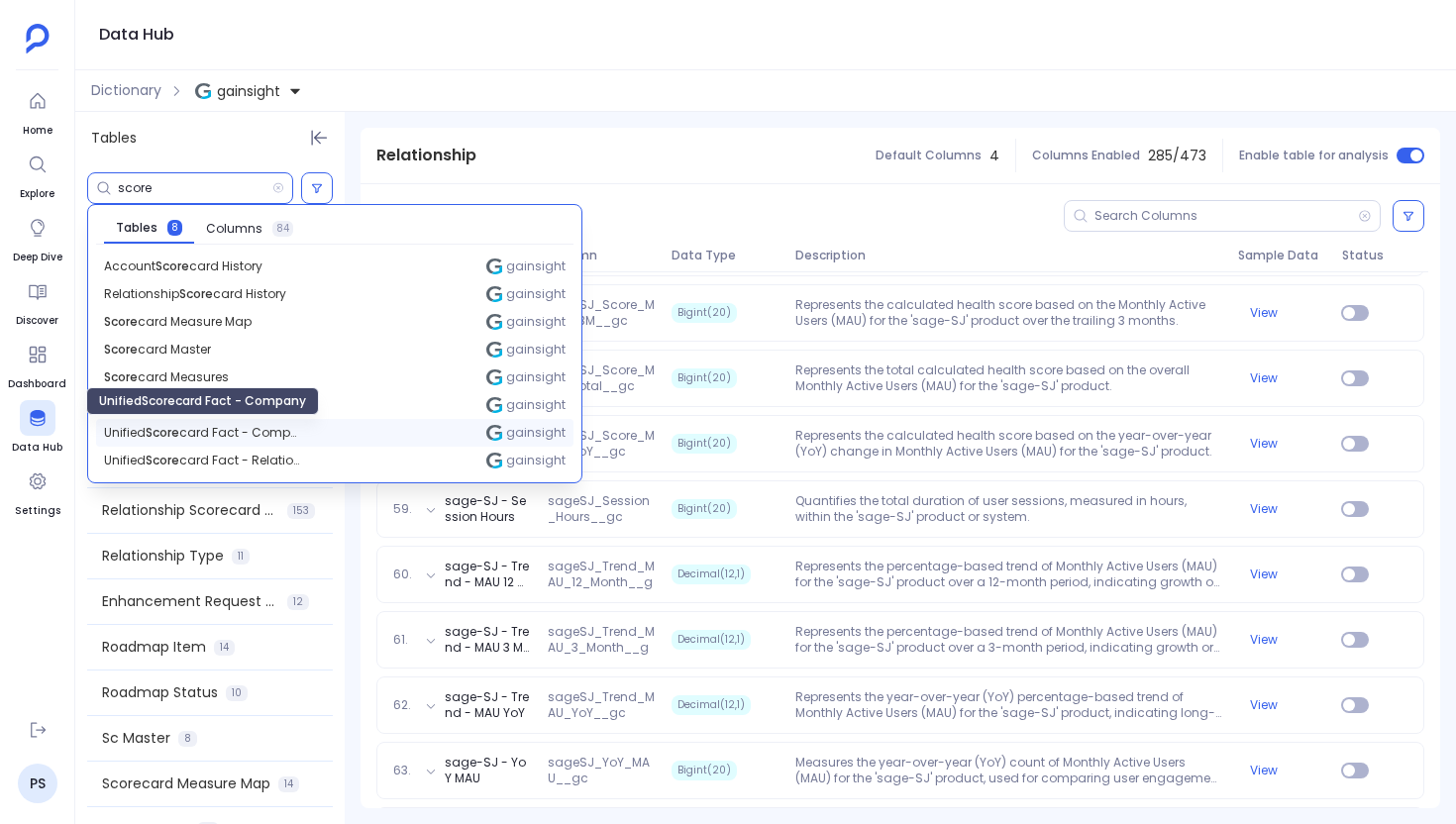 scroll, scrollTop: 104, scrollLeft: 0, axis: vertical 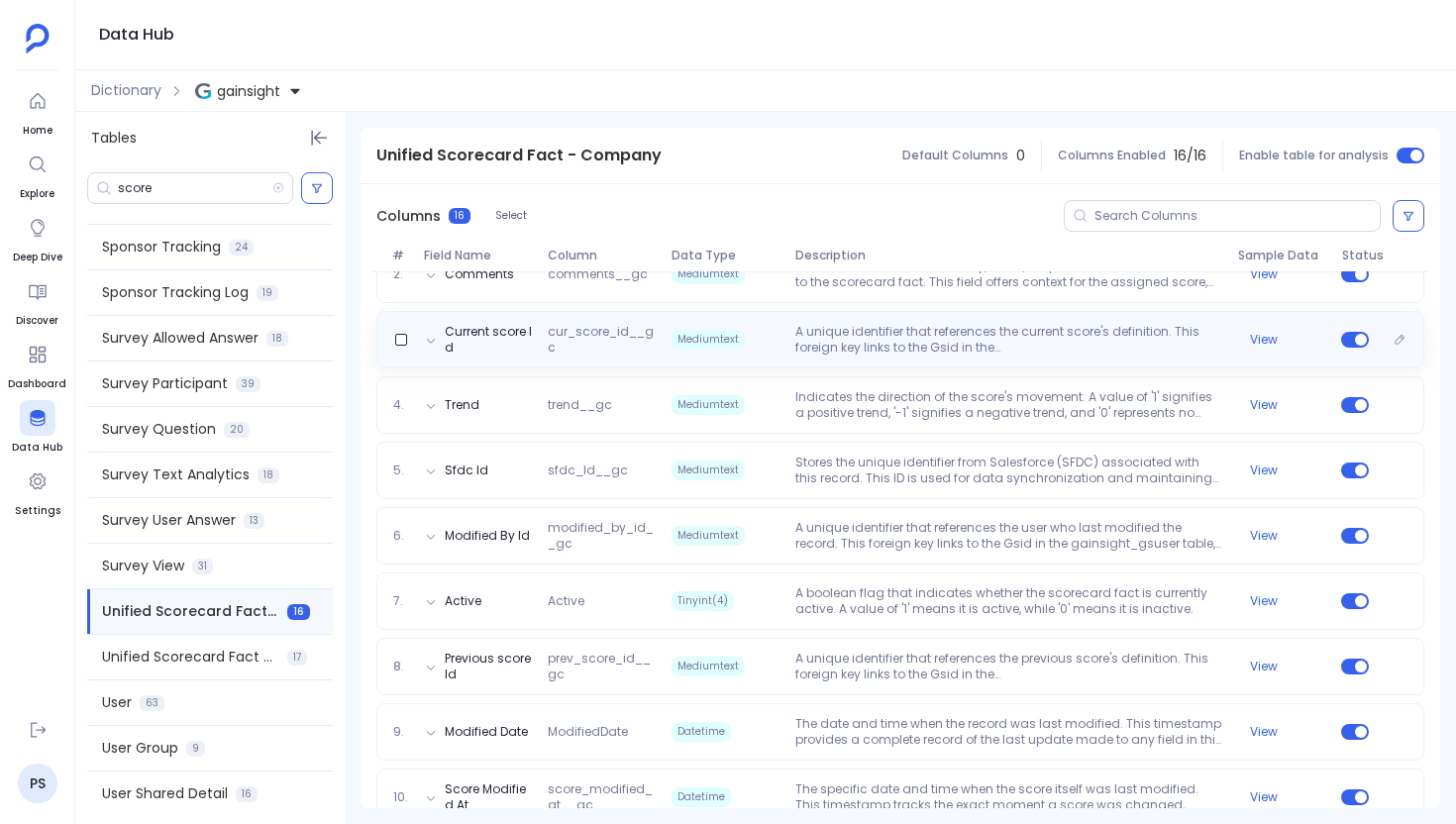 click on "A unique identifier that references the current score's definition. This foreign key links to the Gsid in the gainsight_scoring_scheme_definition table, indicating the specific score level or category currently assigned." at bounding box center [1008, 340] 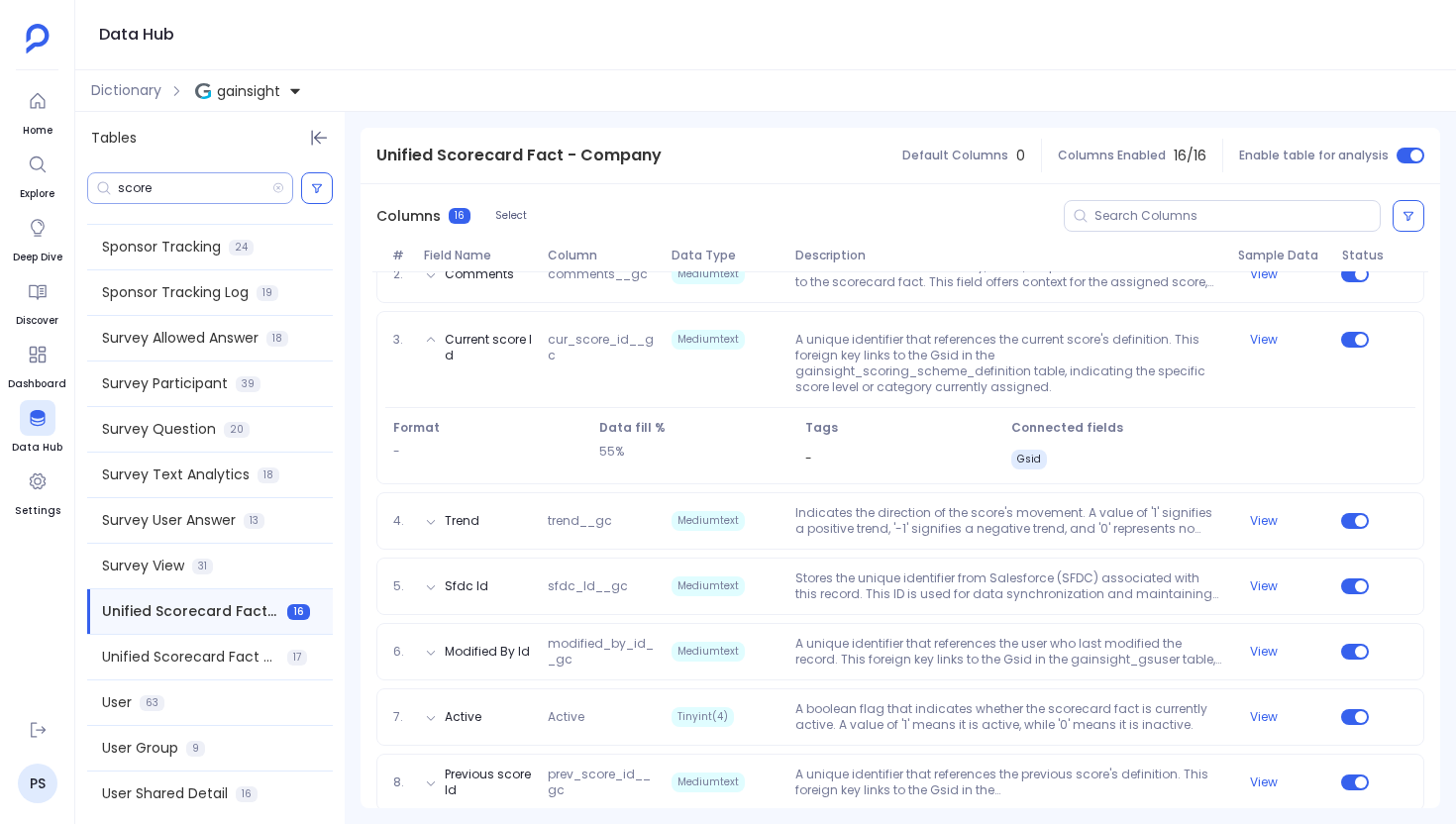 click on "score" at bounding box center [195, 188] 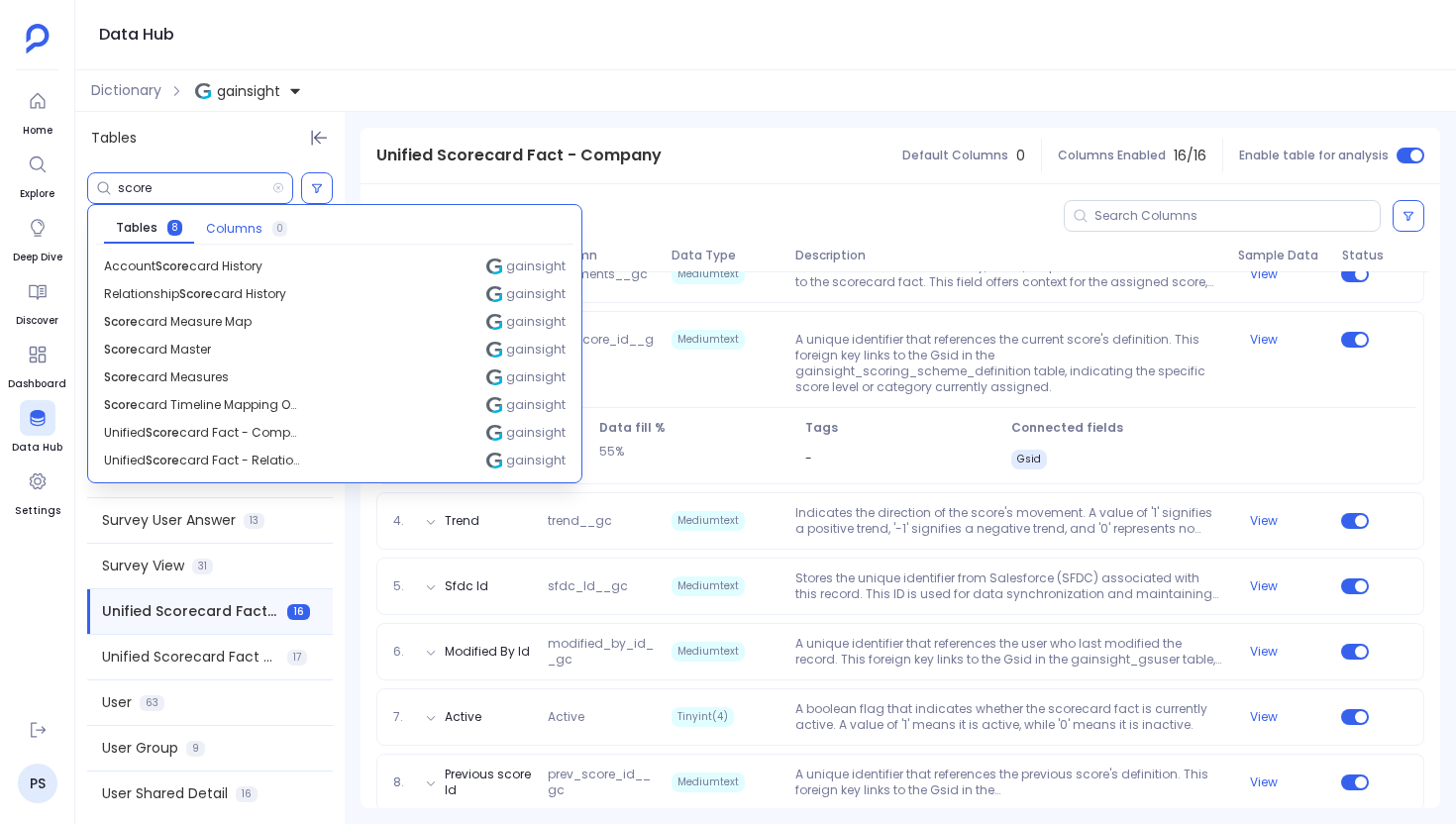 click on "Columns" at bounding box center (234, 229) 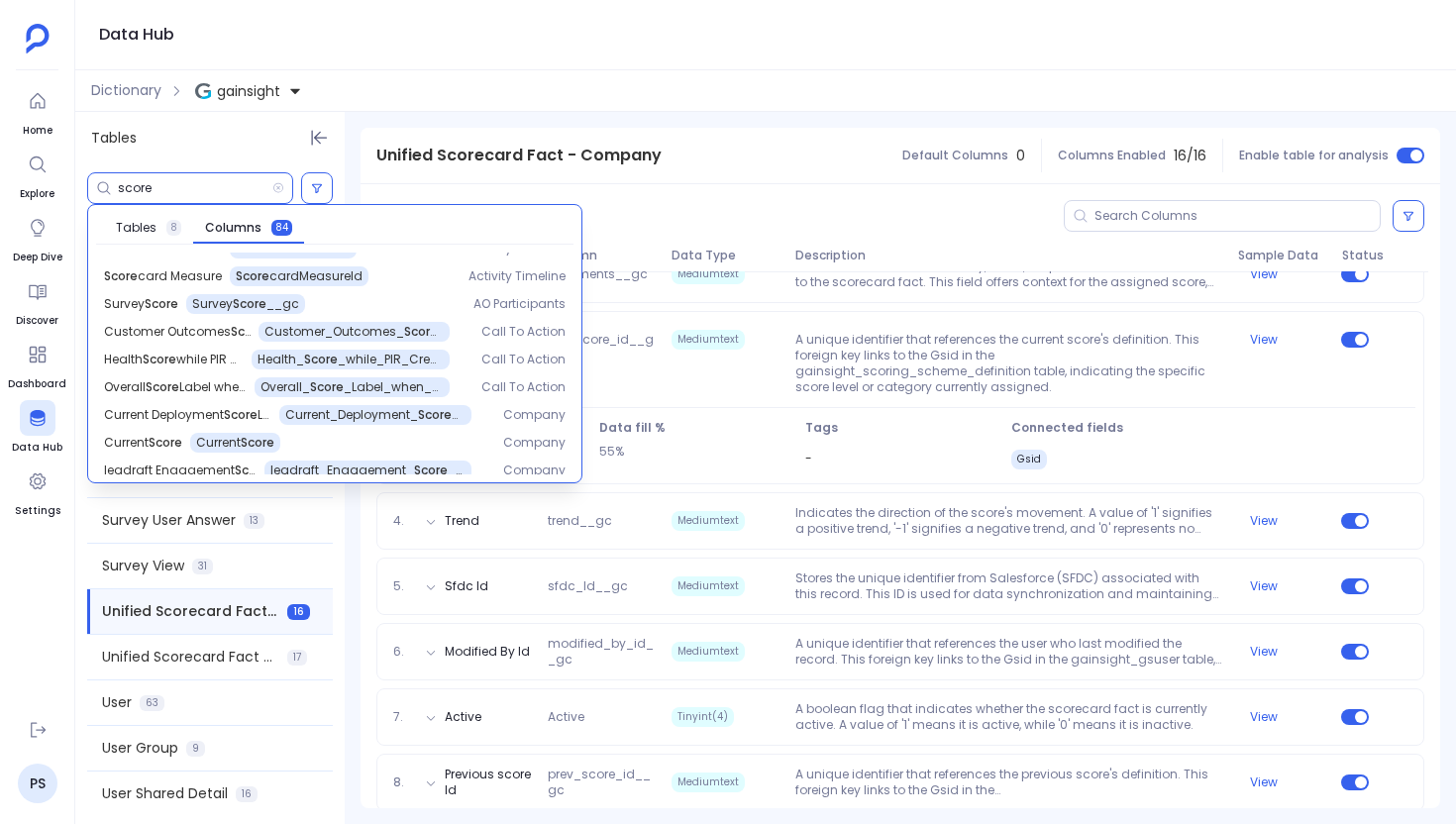 scroll, scrollTop: 594, scrollLeft: 0, axis: vertical 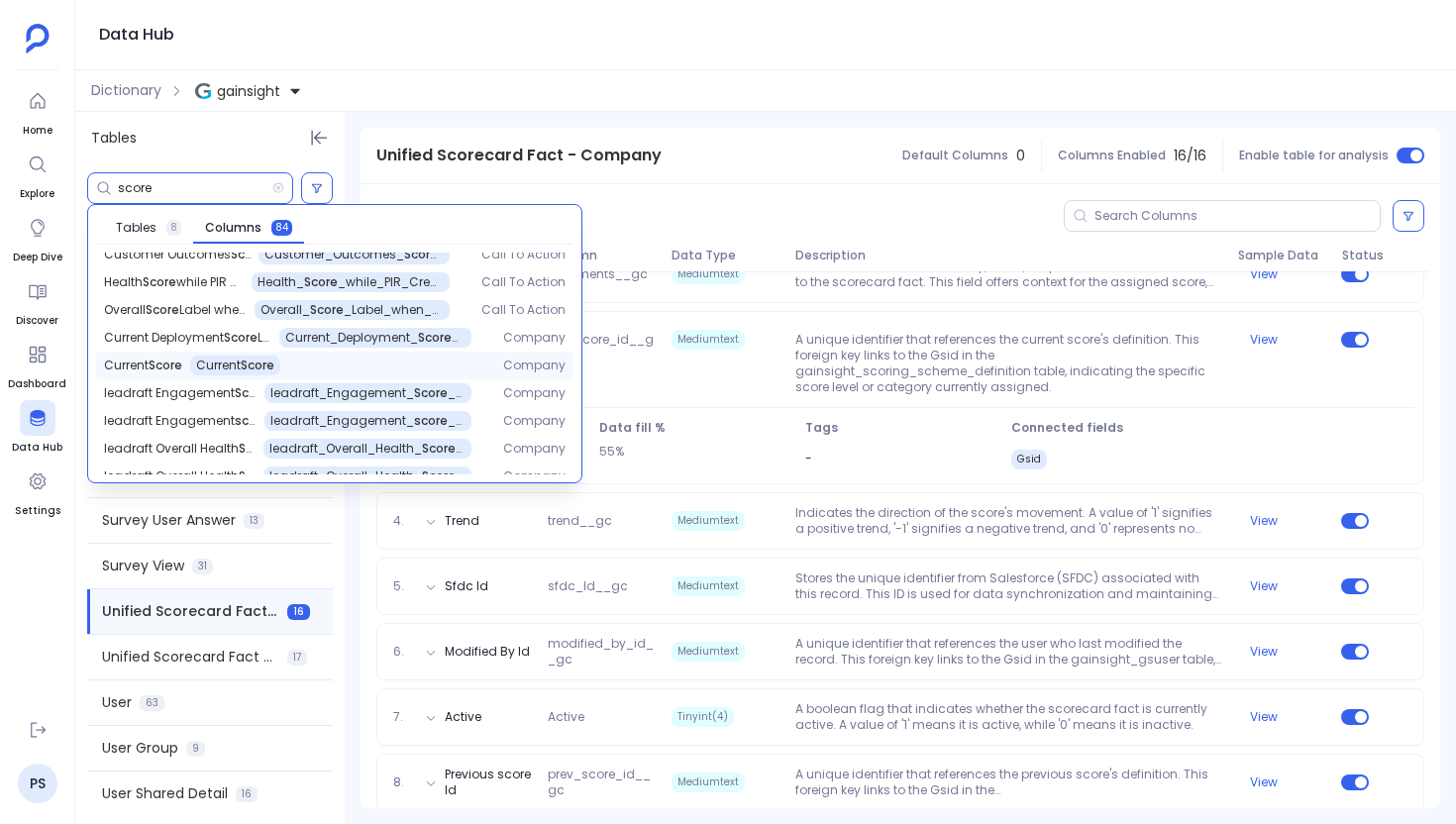 click on "Current Score" at bounding box center [235, 365] 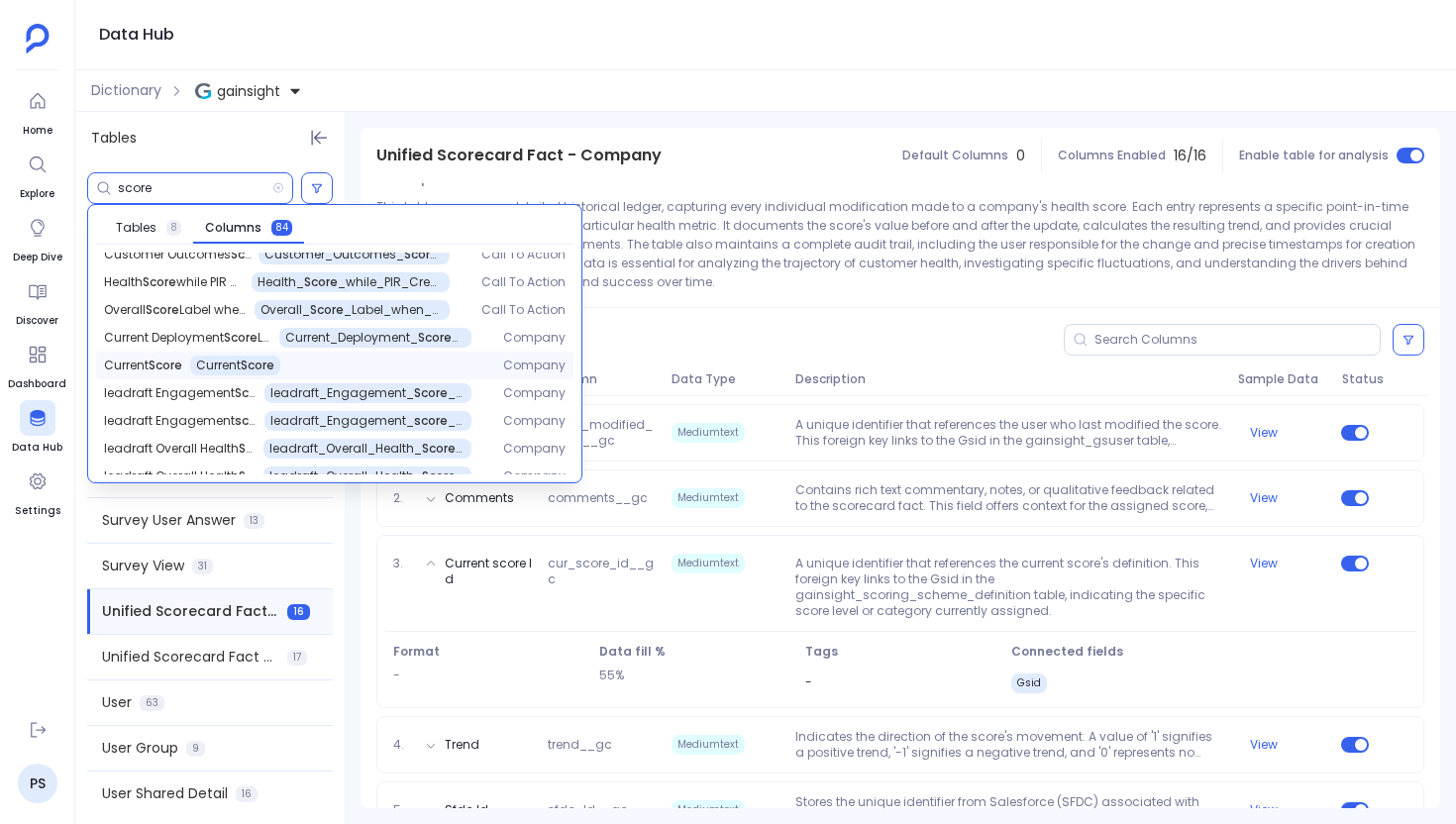 scroll, scrollTop: 2463, scrollLeft: 0, axis: vertical 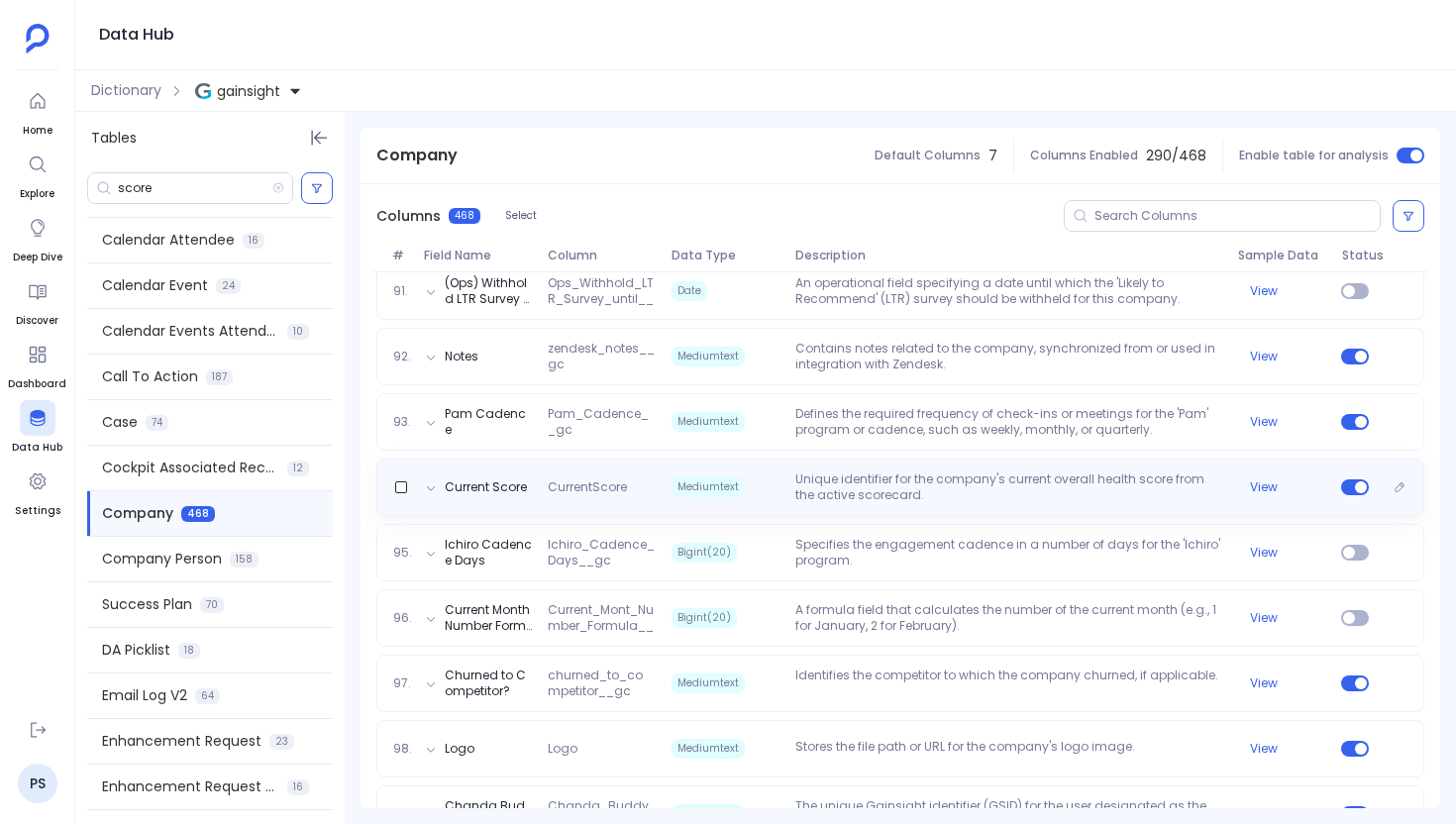 click on "Current Score CurrentScore Mediumtext Unique identifier for the company's current overall health score from the active scorecard. View" at bounding box center (900, 487) 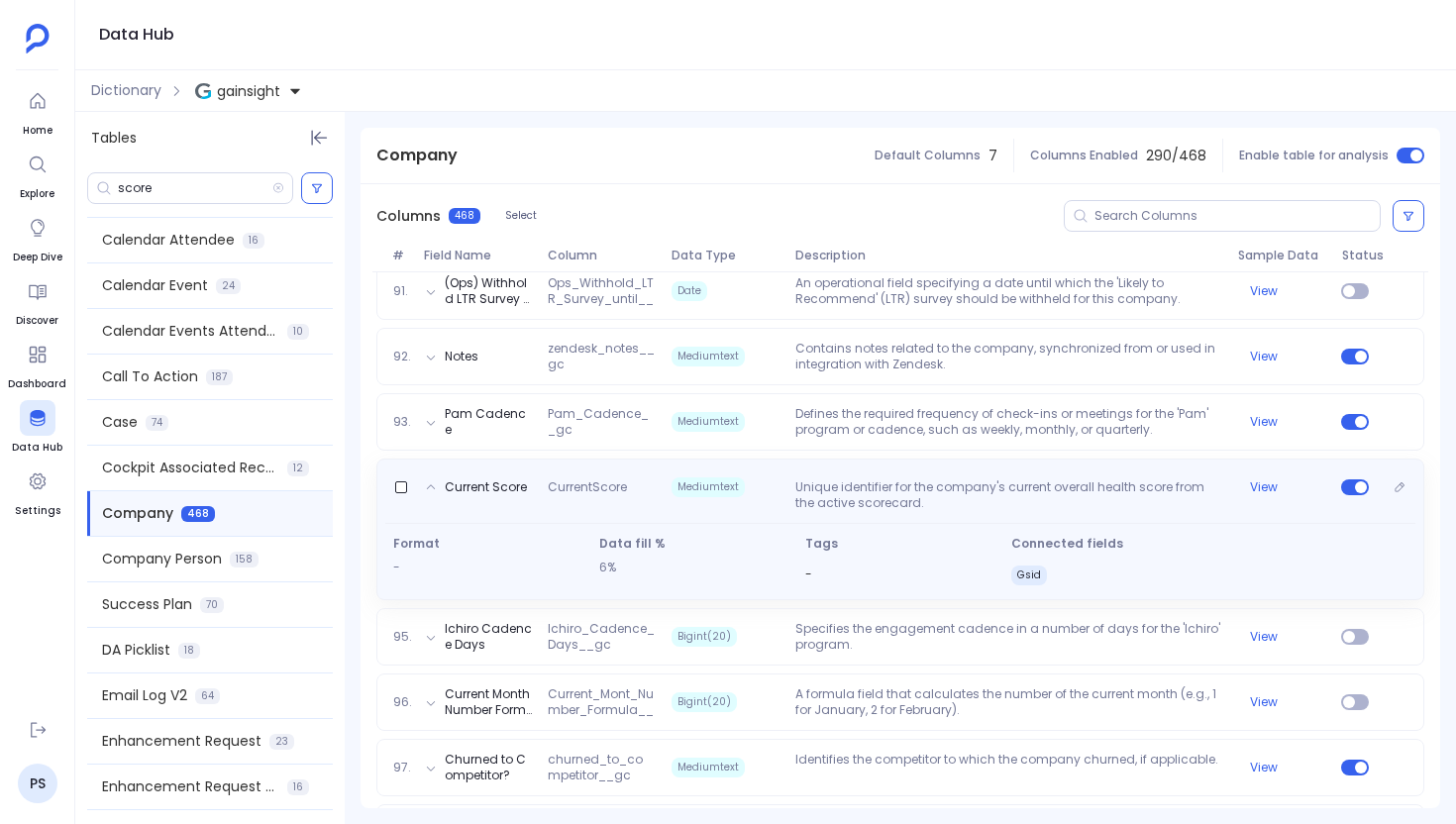 click on "Unique identifier for the company's current overall health score from the active scorecard." at bounding box center [1008, 495] 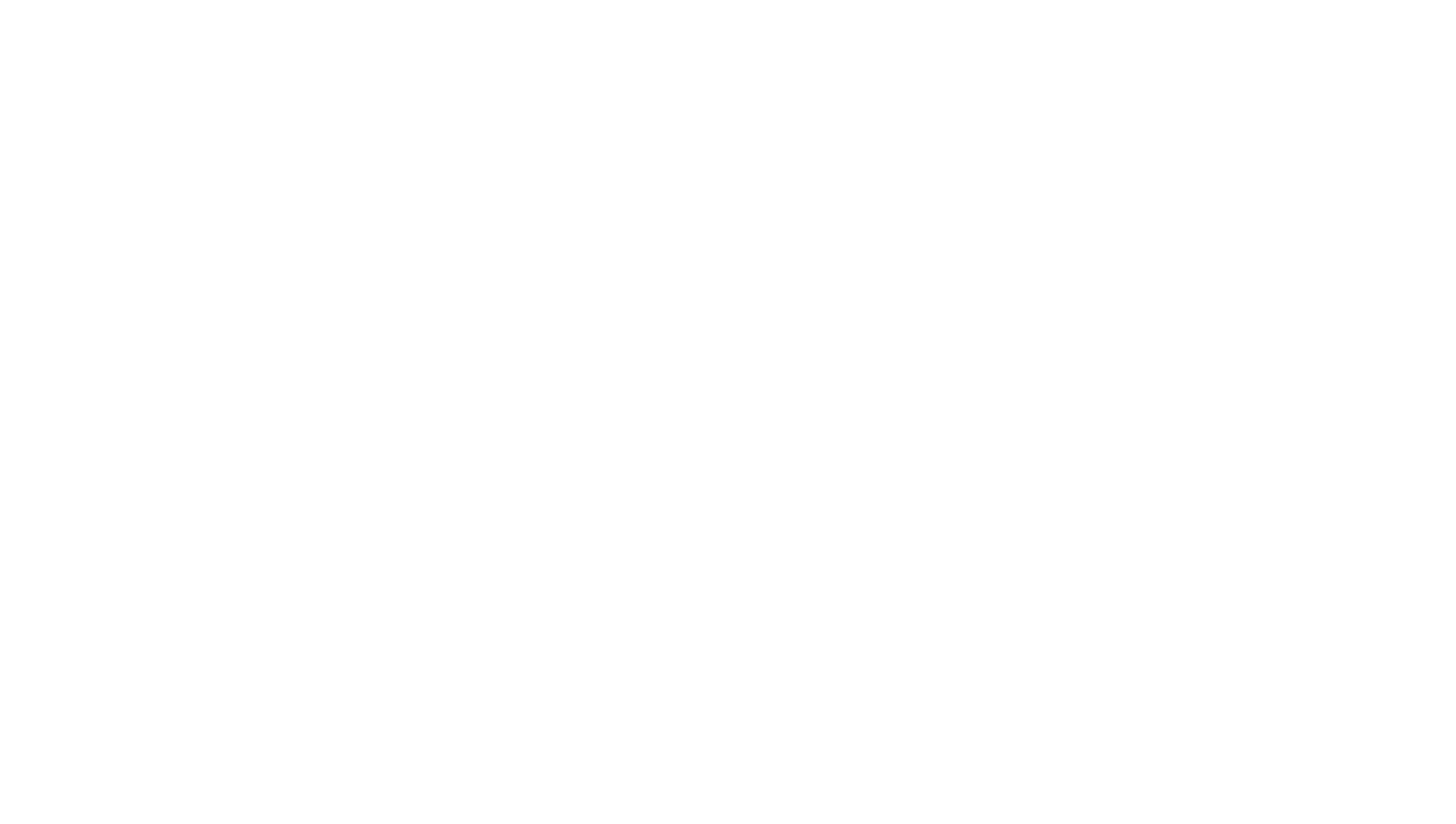 scroll, scrollTop: 0, scrollLeft: 0, axis: both 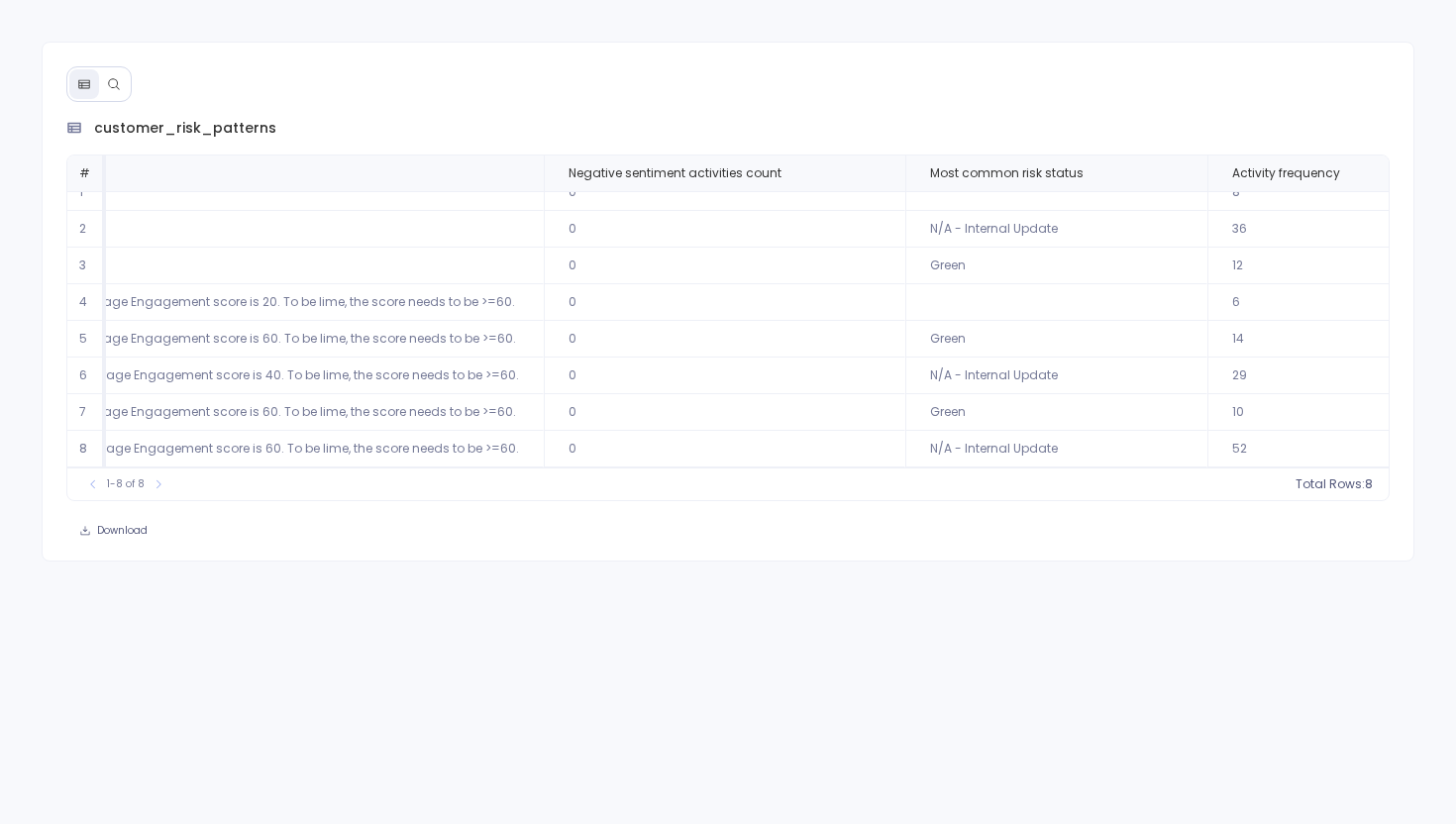 click 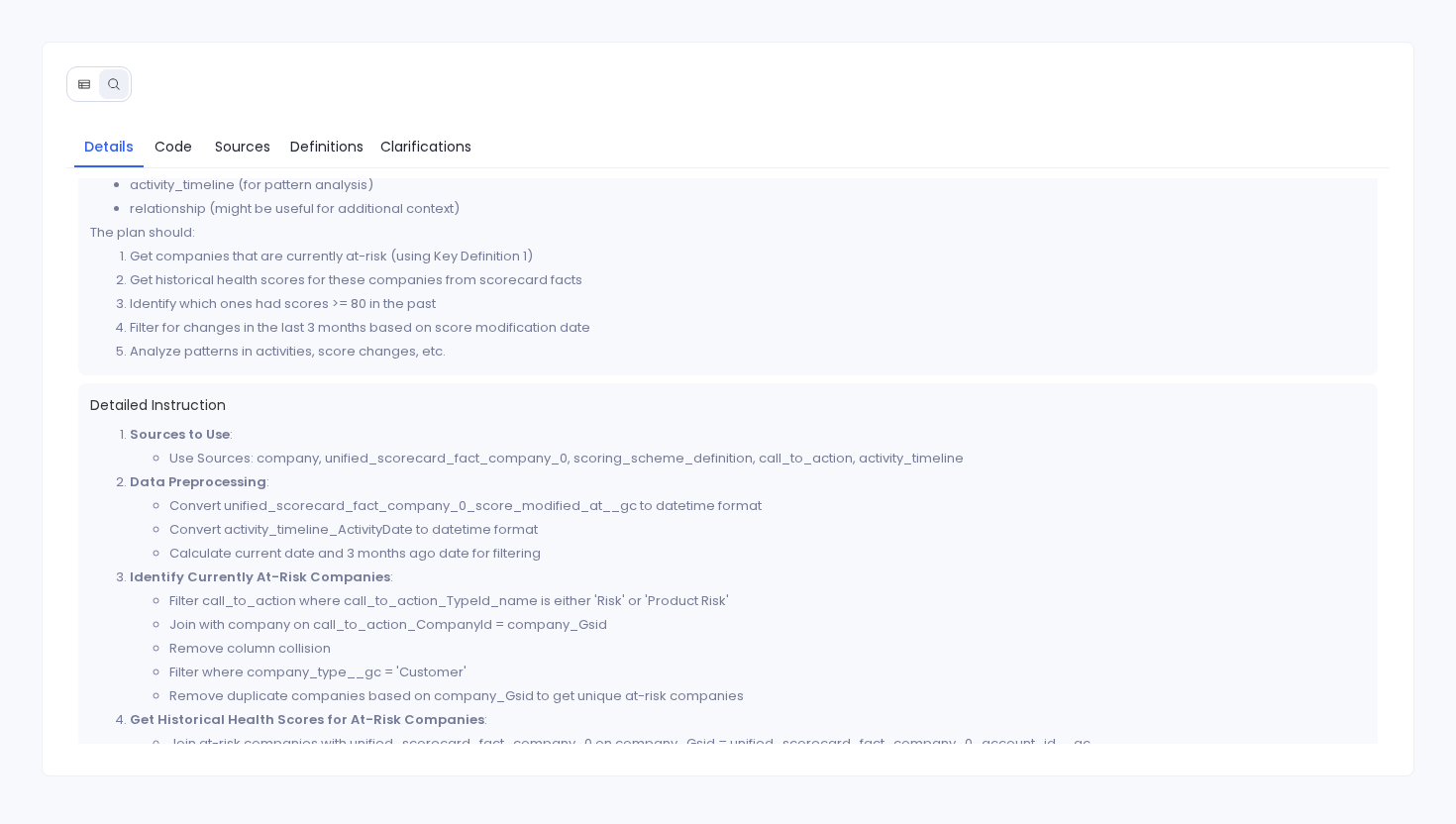 scroll, scrollTop: 494, scrollLeft: 0, axis: vertical 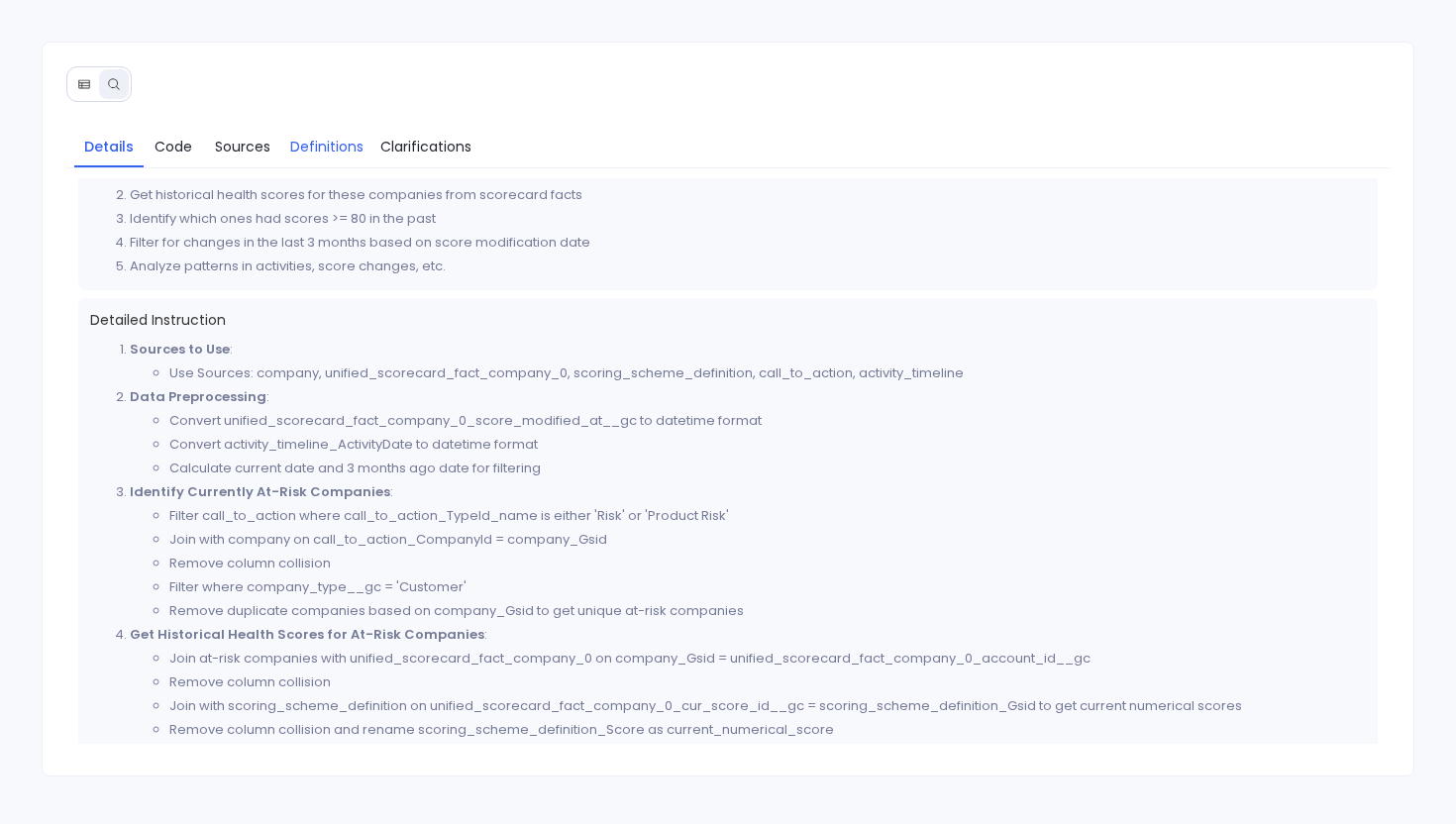 click on "Definitions" at bounding box center (327, 147) 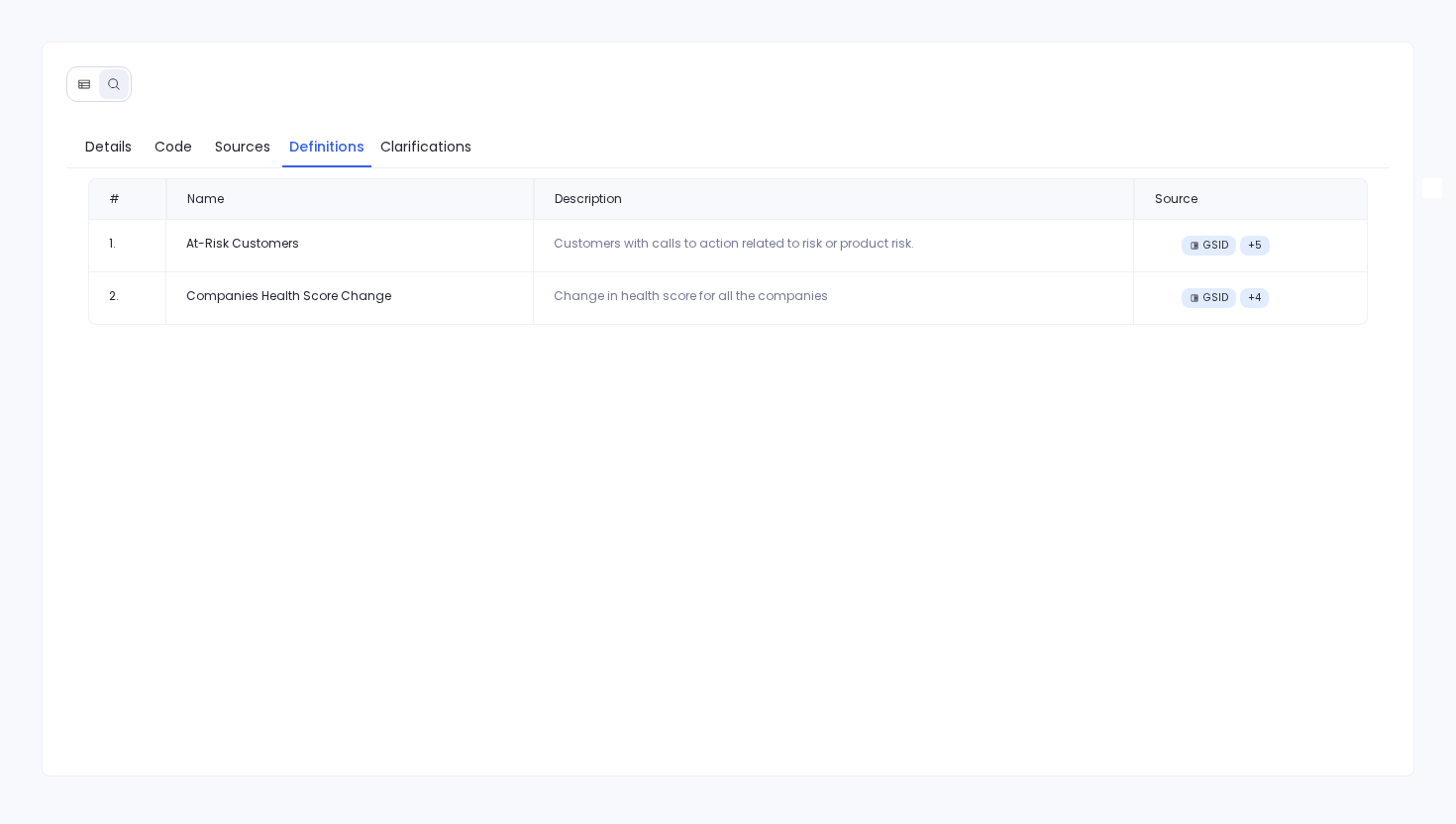 scroll, scrollTop: 0, scrollLeft: 0, axis: both 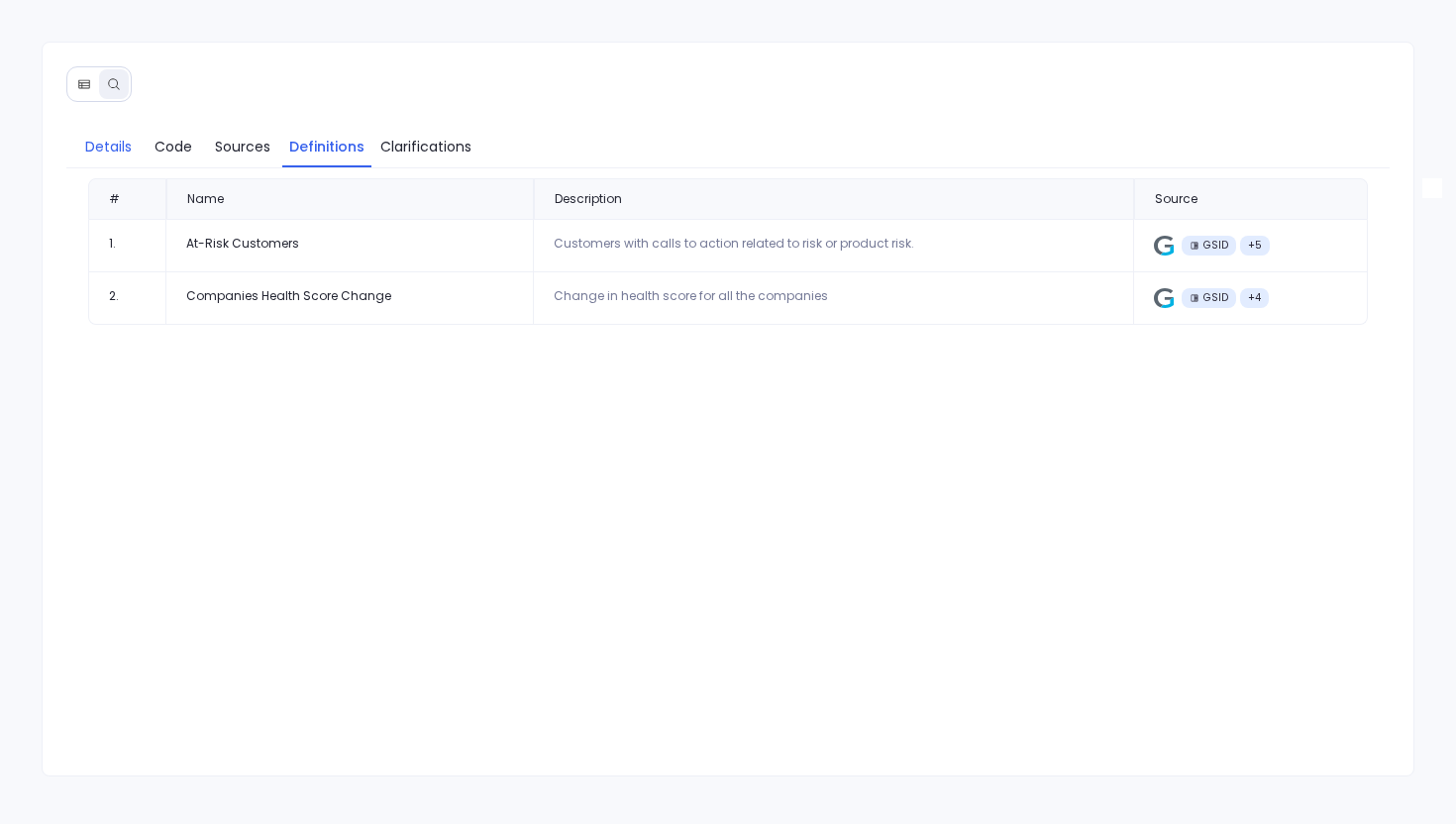 click on "Details" at bounding box center [109, 147] 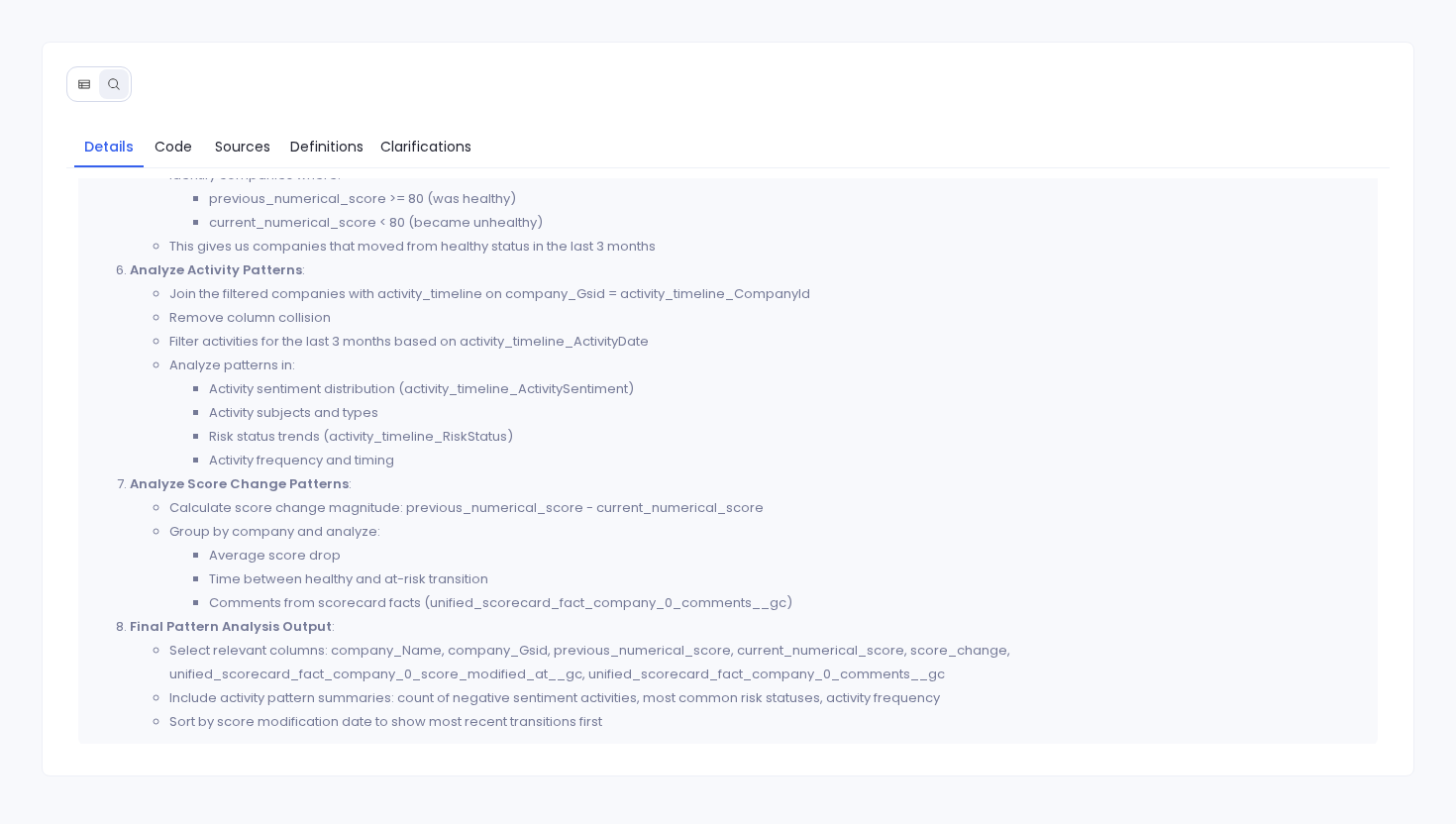 scroll, scrollTop: 1256, scrollLeft: 0, axis: vertical 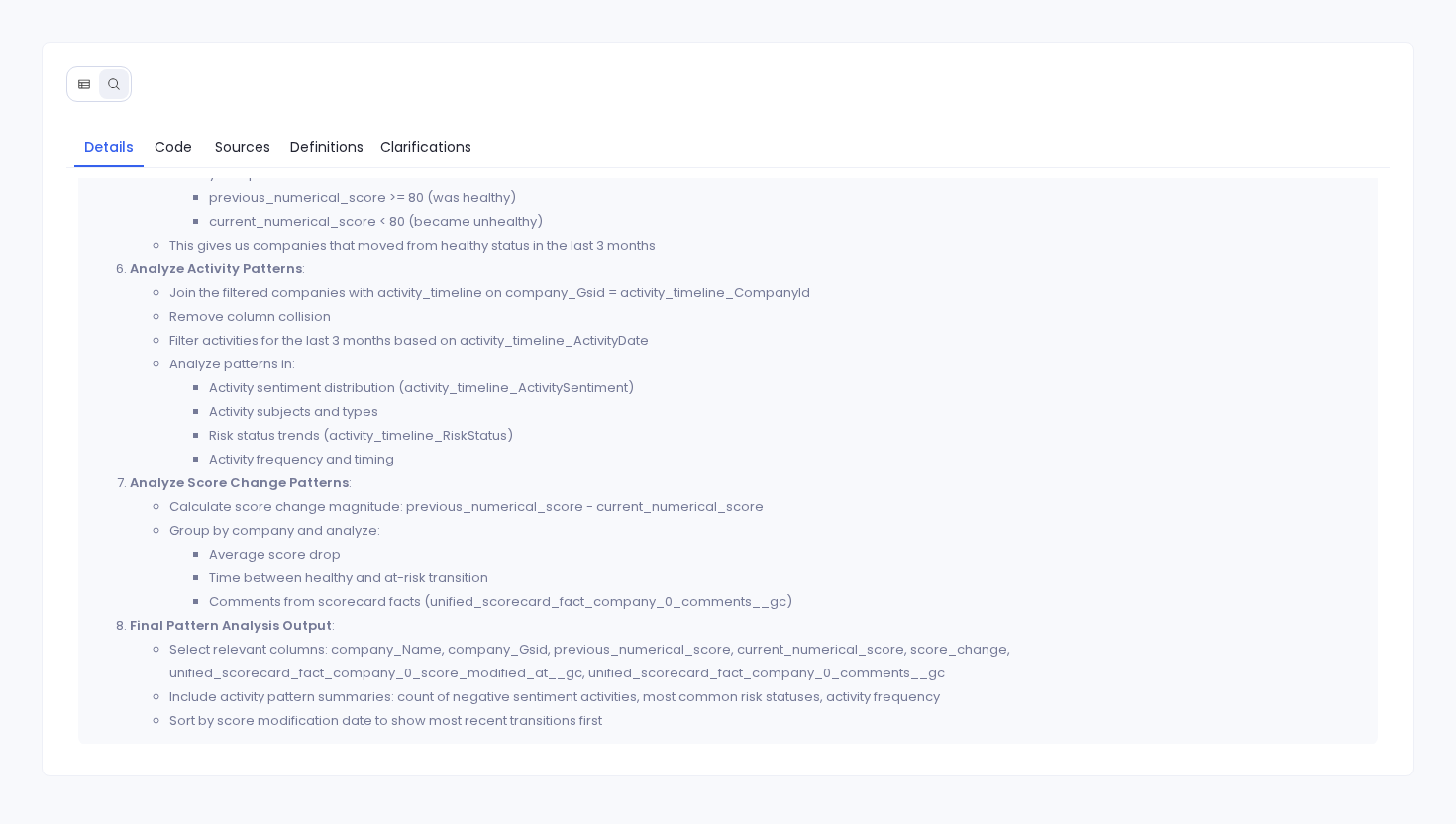 click at bounding box center [84, 84] 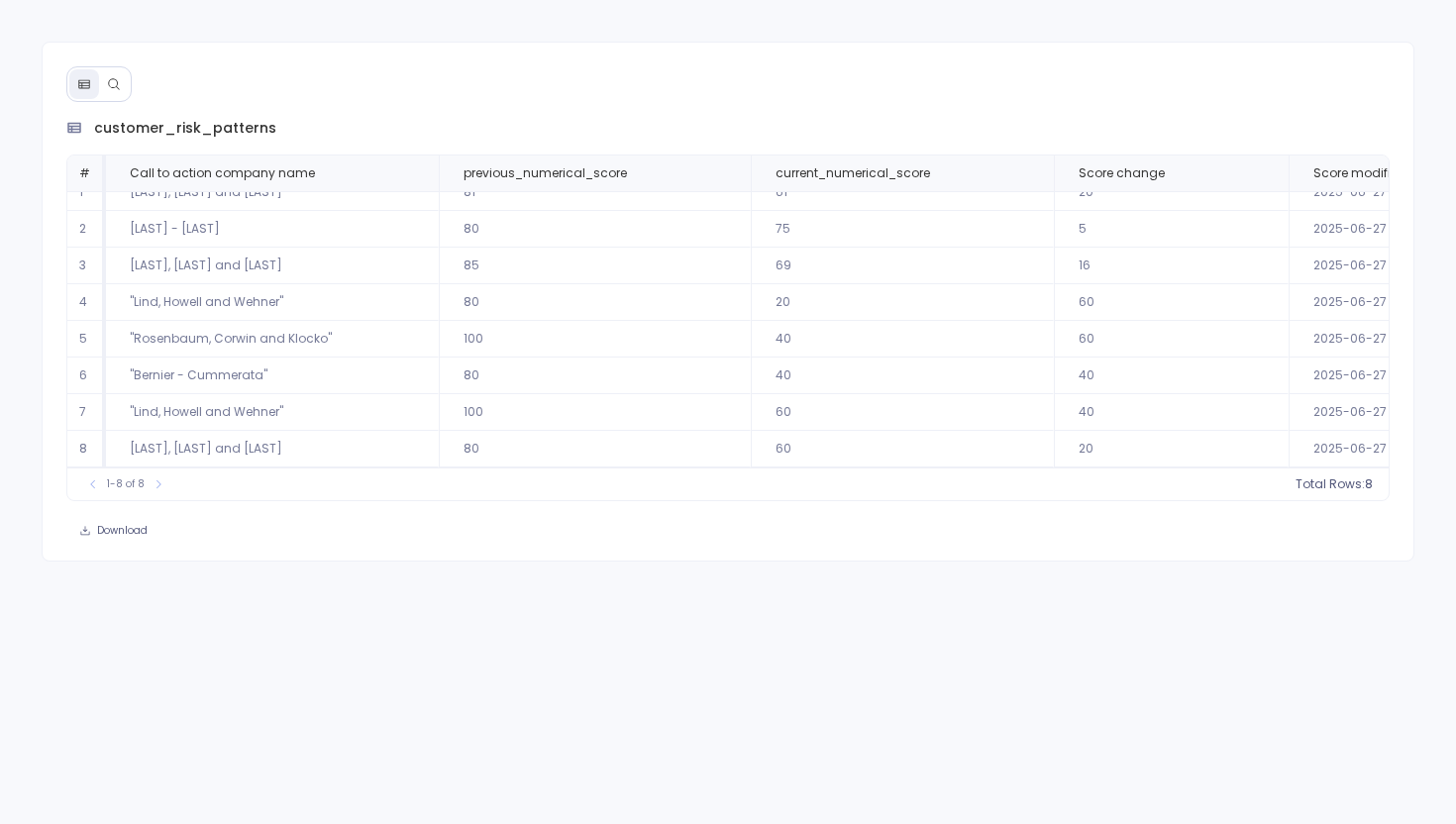 scroll, scrollTop: 0, scrollLeft: 0, axis: both 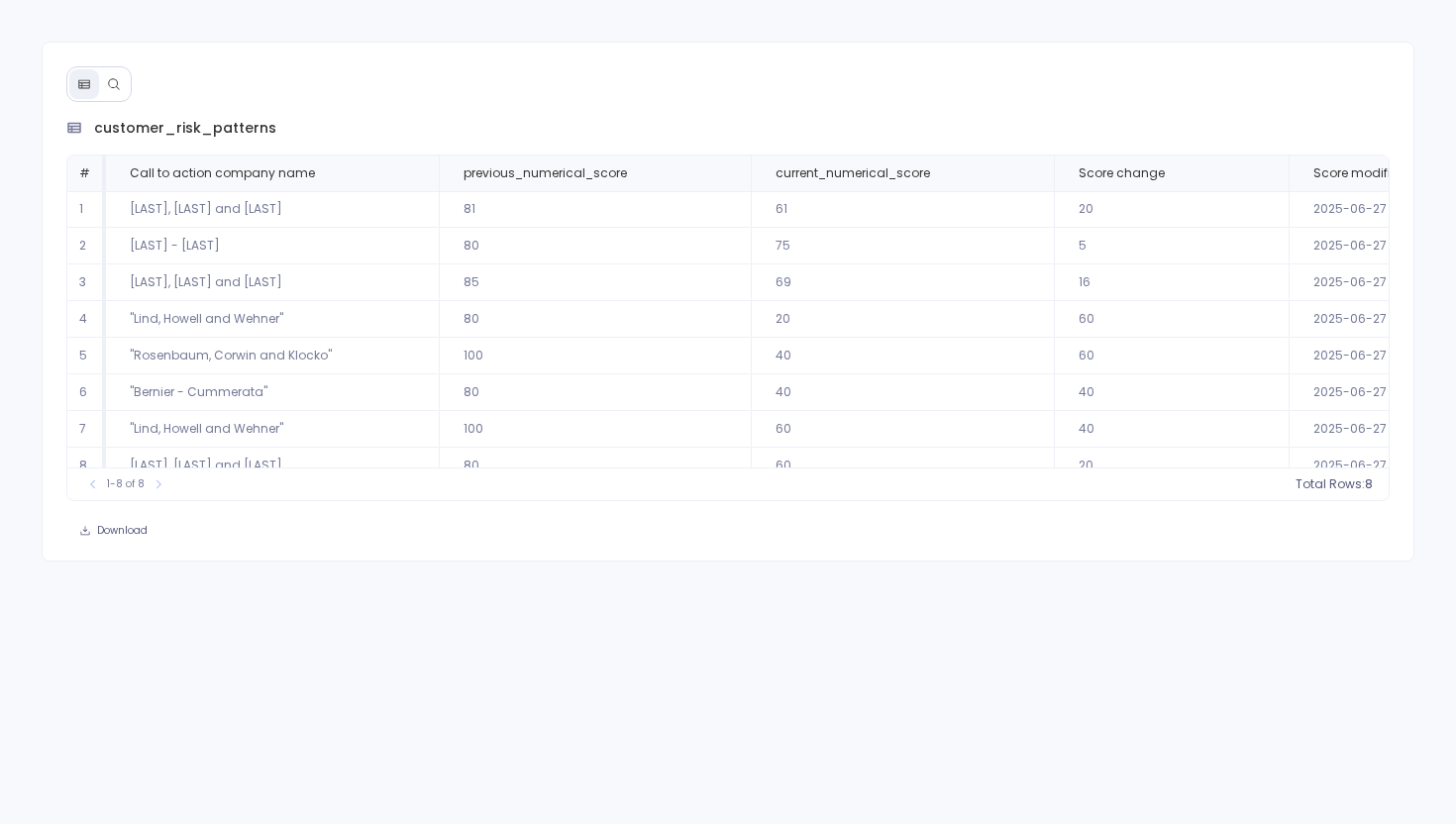 click at bounding box center (114, 84) 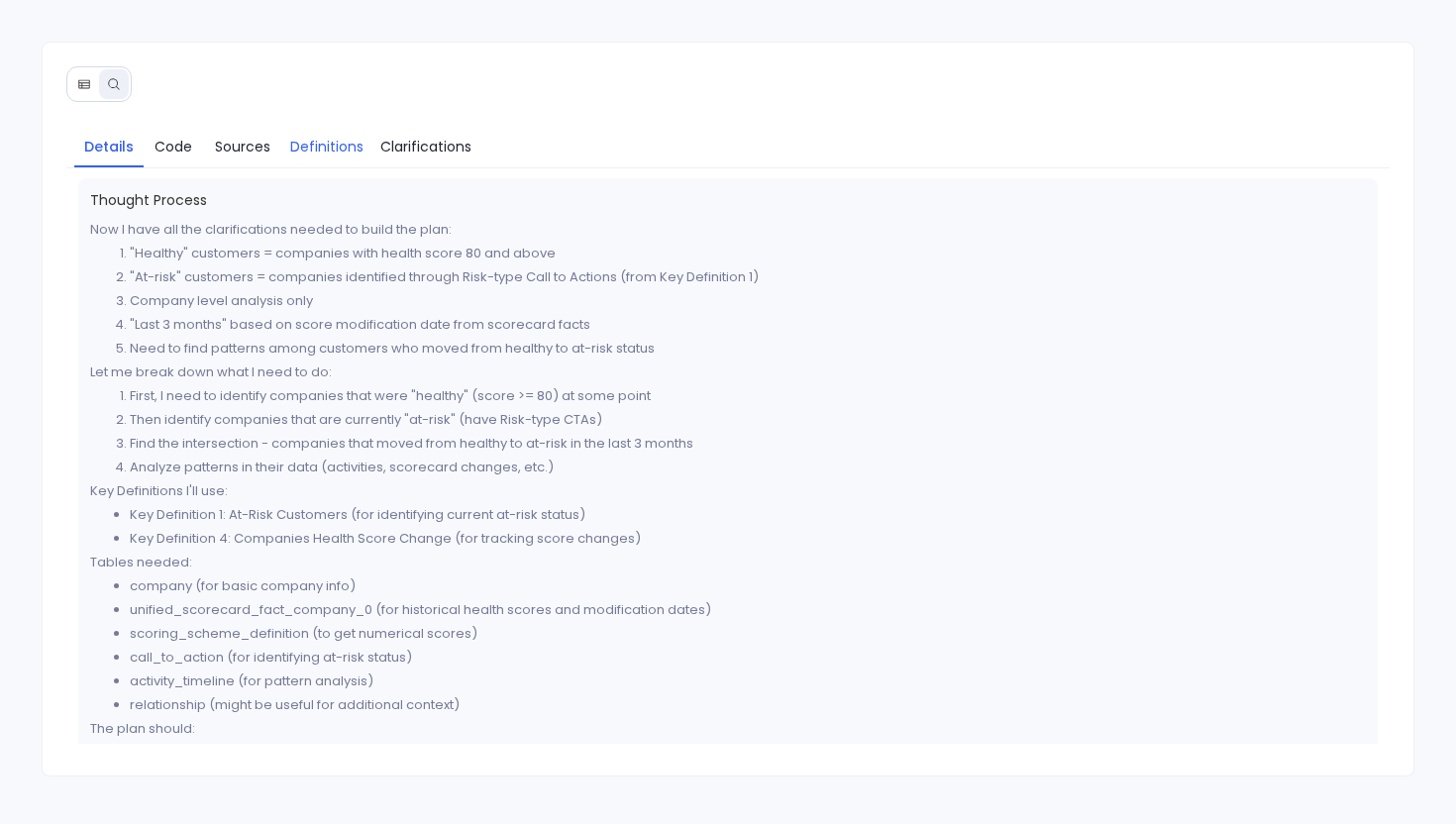 click on "Definitions" at bounding box center [327, 147] 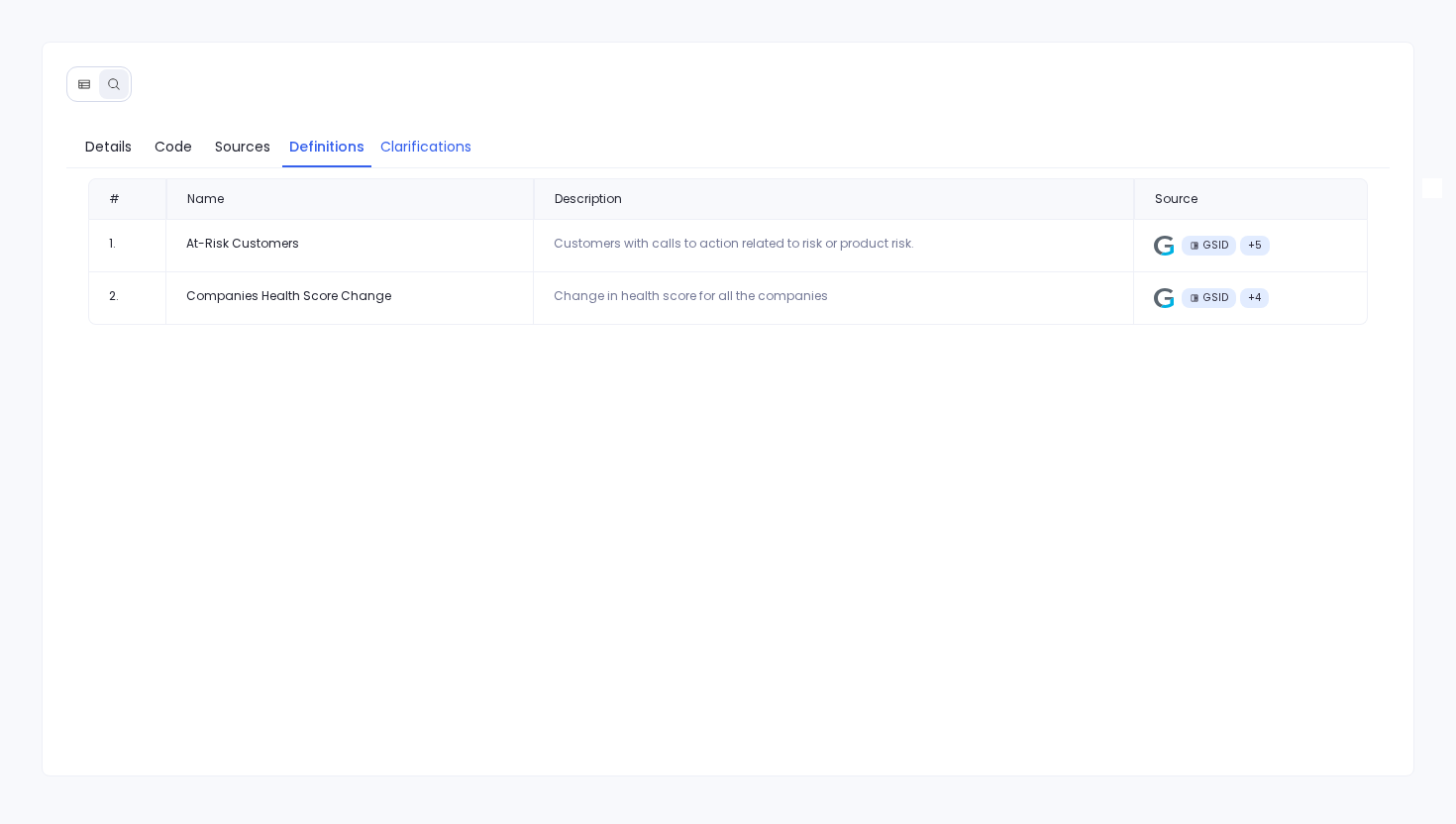 click on "Clarifications" at bounding box center [426, 147] 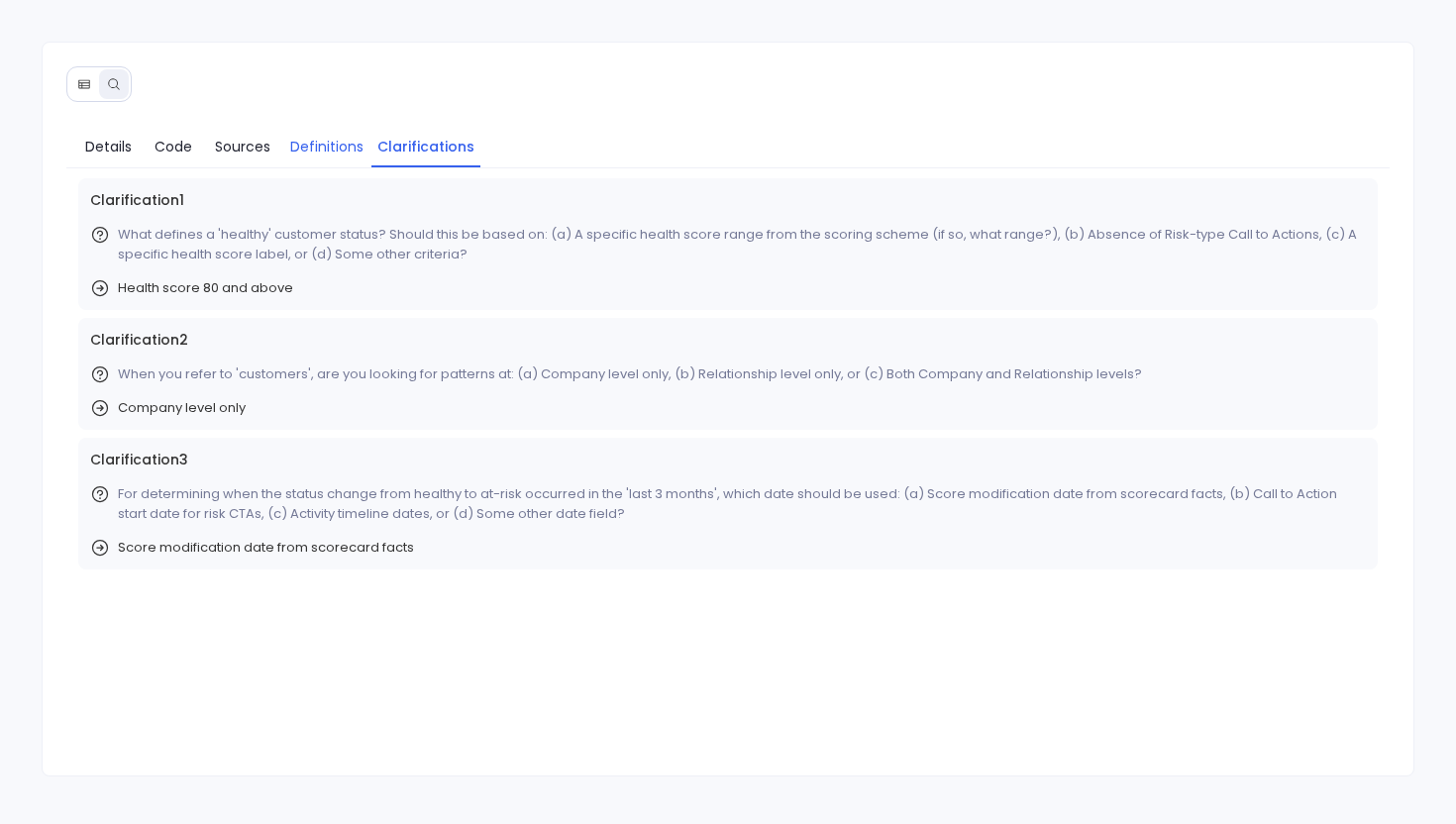 click on "Definitions" at bounding box center [327, 147] 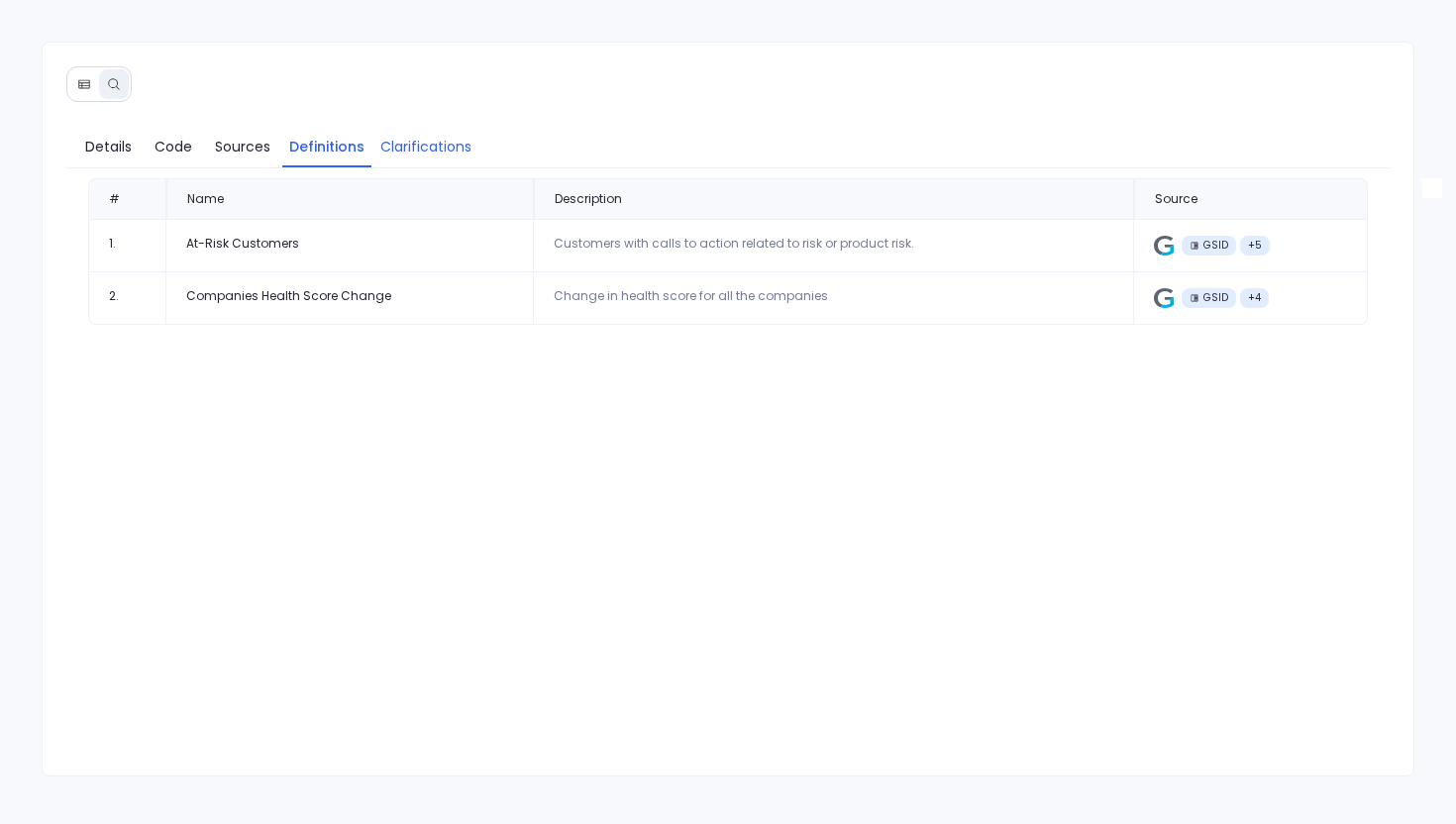 click on "Clarifications" at bounding box center (426, 147) 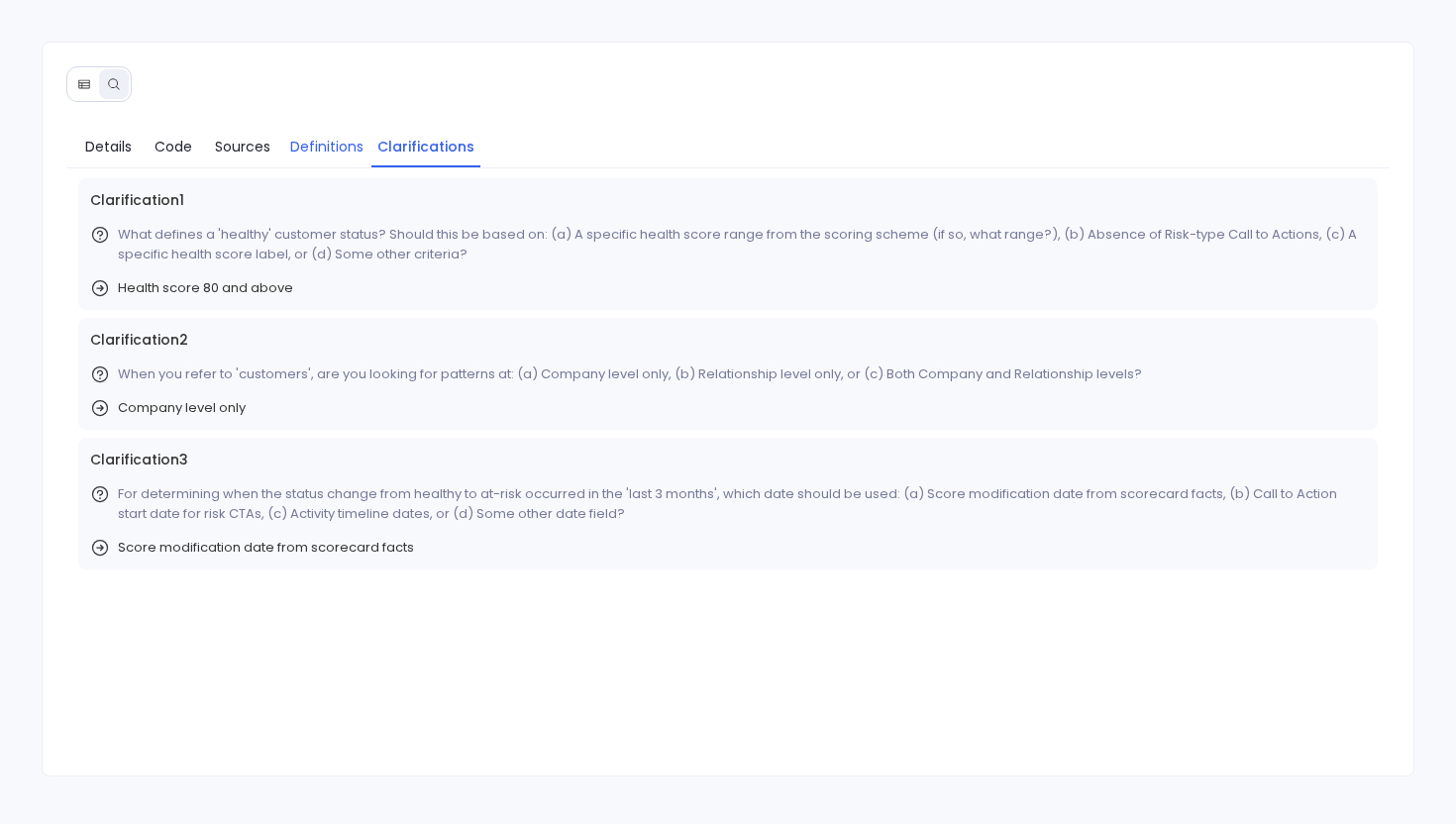 click on "Definitions" at bounding box center [327, 147] 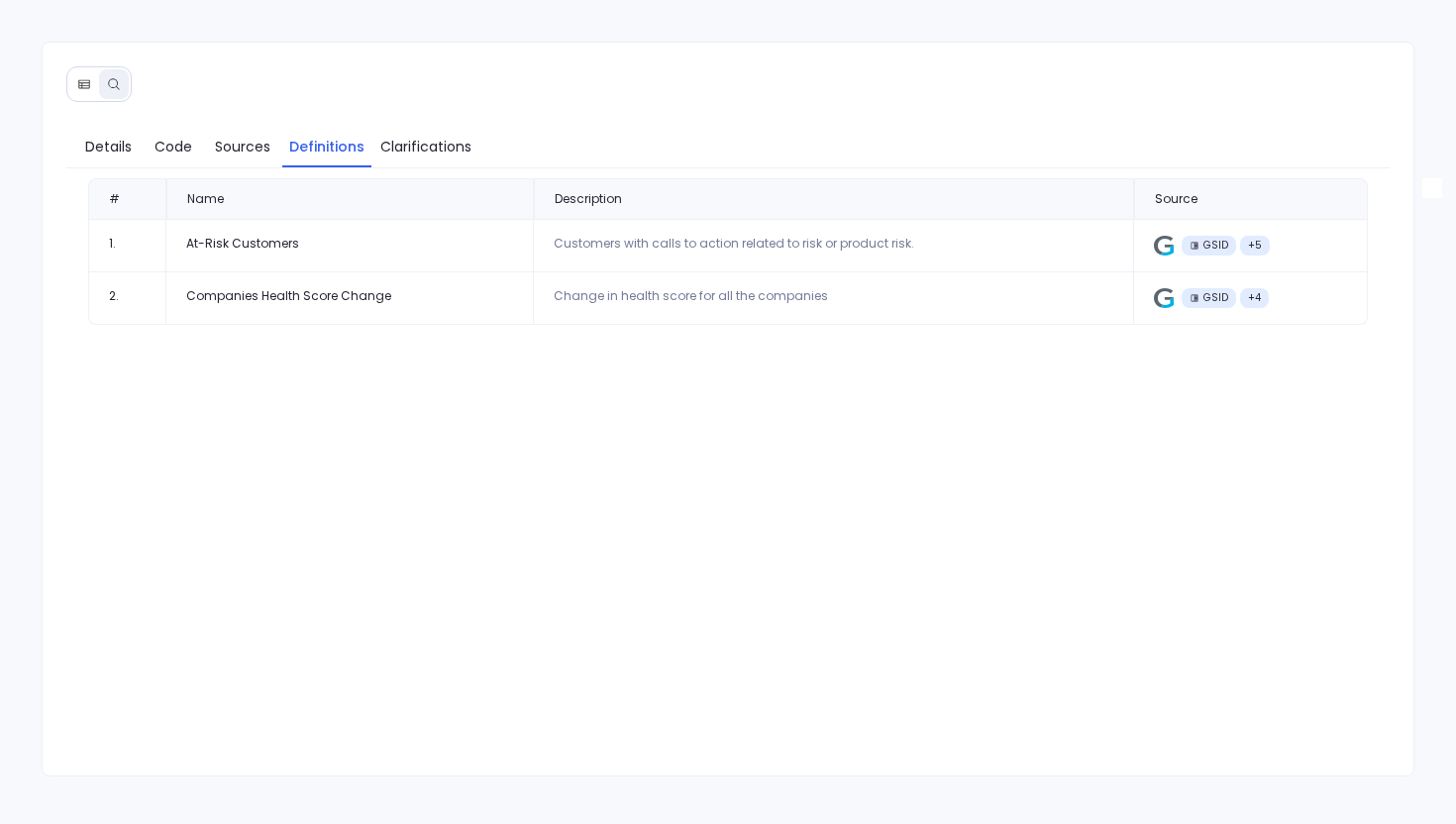 click at bounding box center [84, 84] 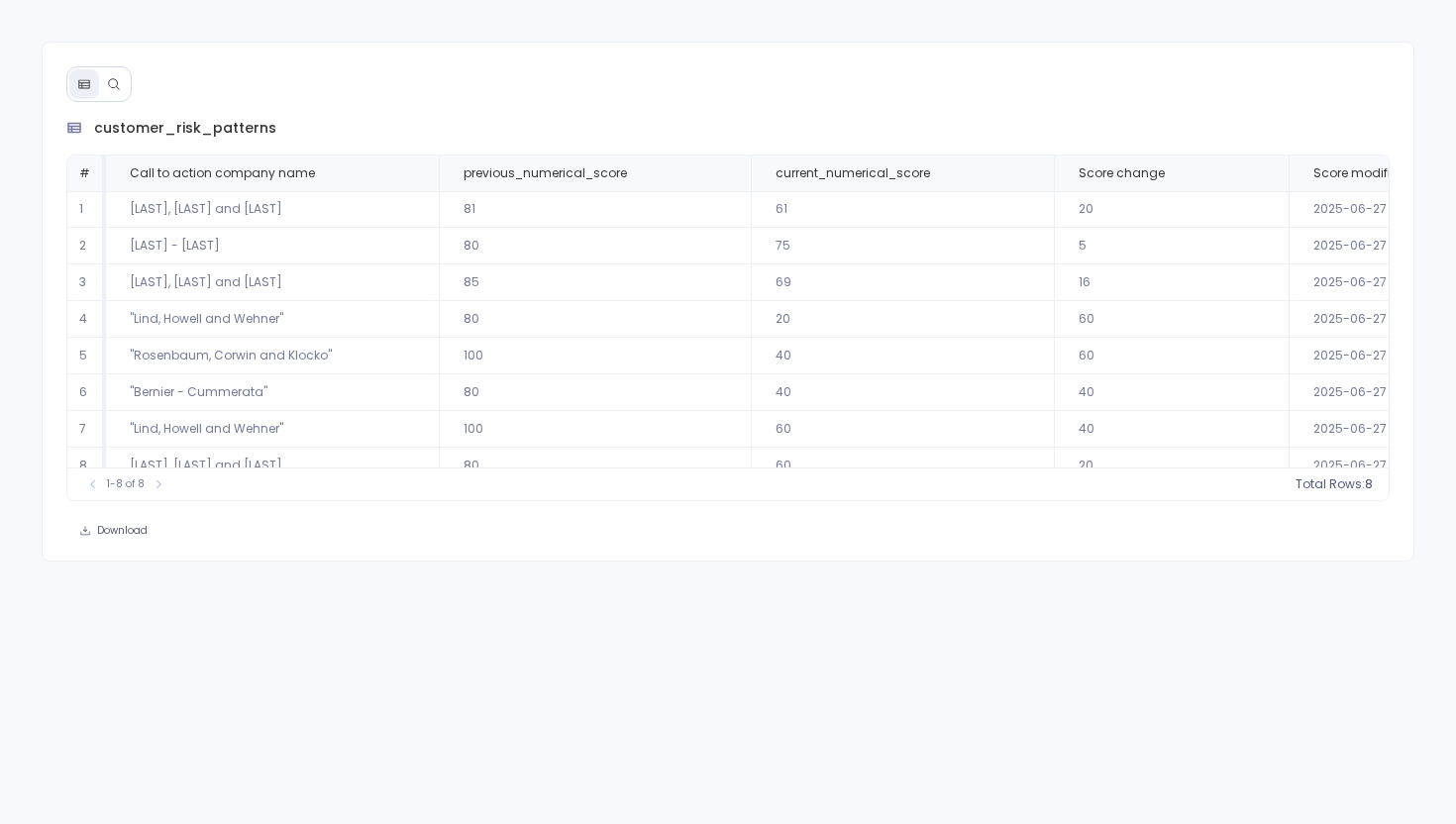 scroll, scrollTop: 22, scrollLeft: 0, axis: vertical 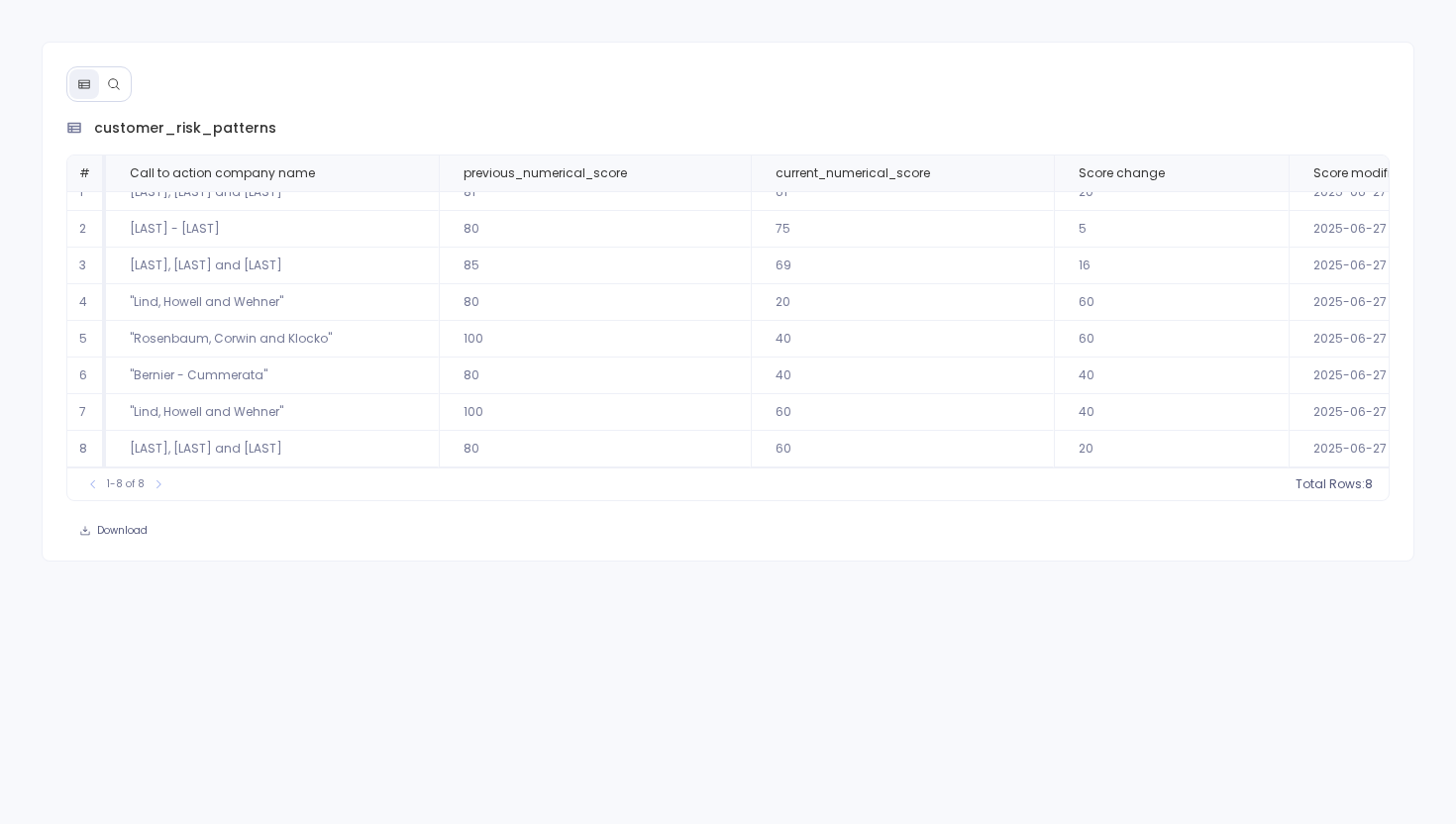 click on "[LAST], [LAST] and [LAST]" at bounding box center (272, 449) 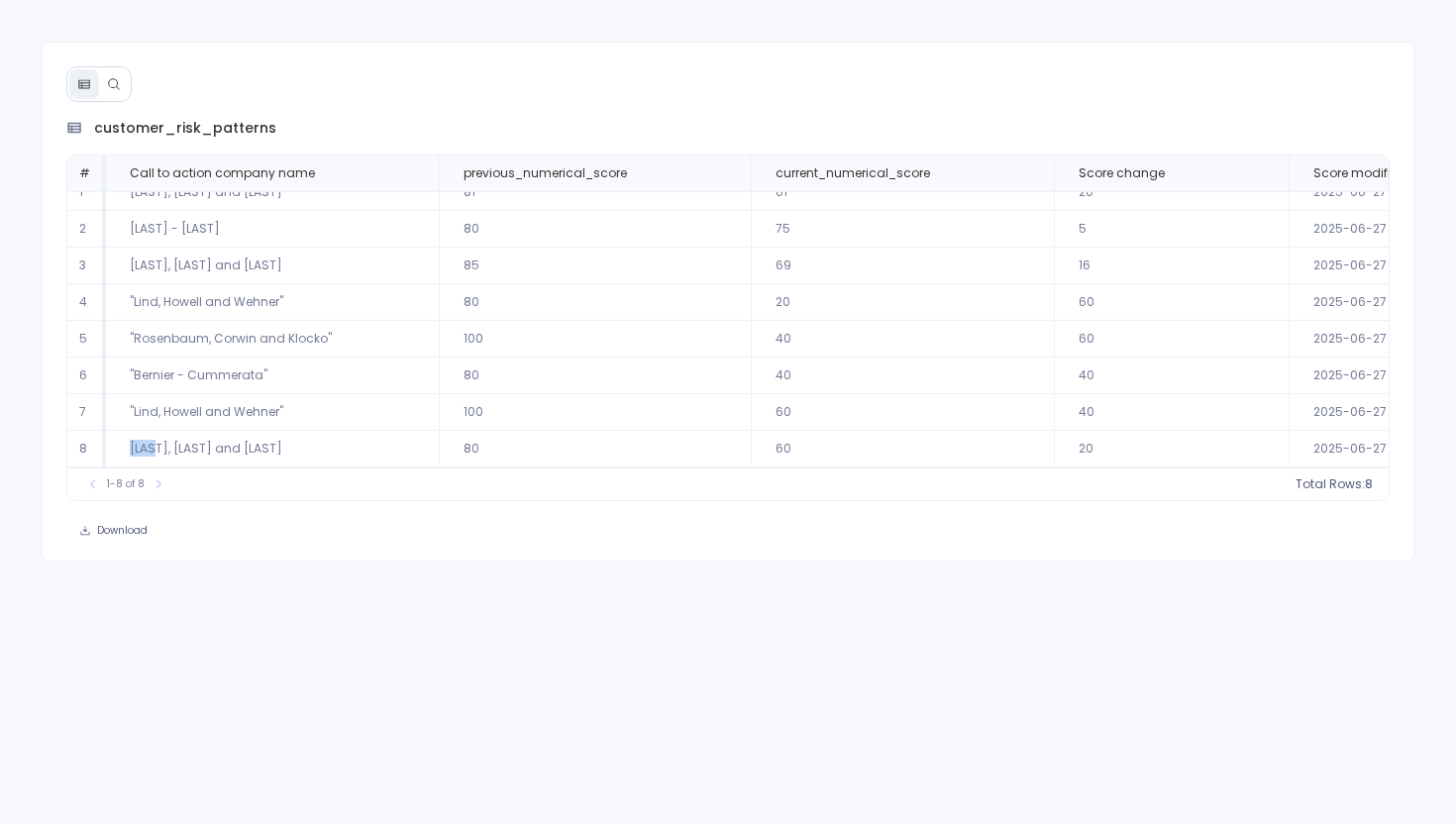 copy on ""Moen"" 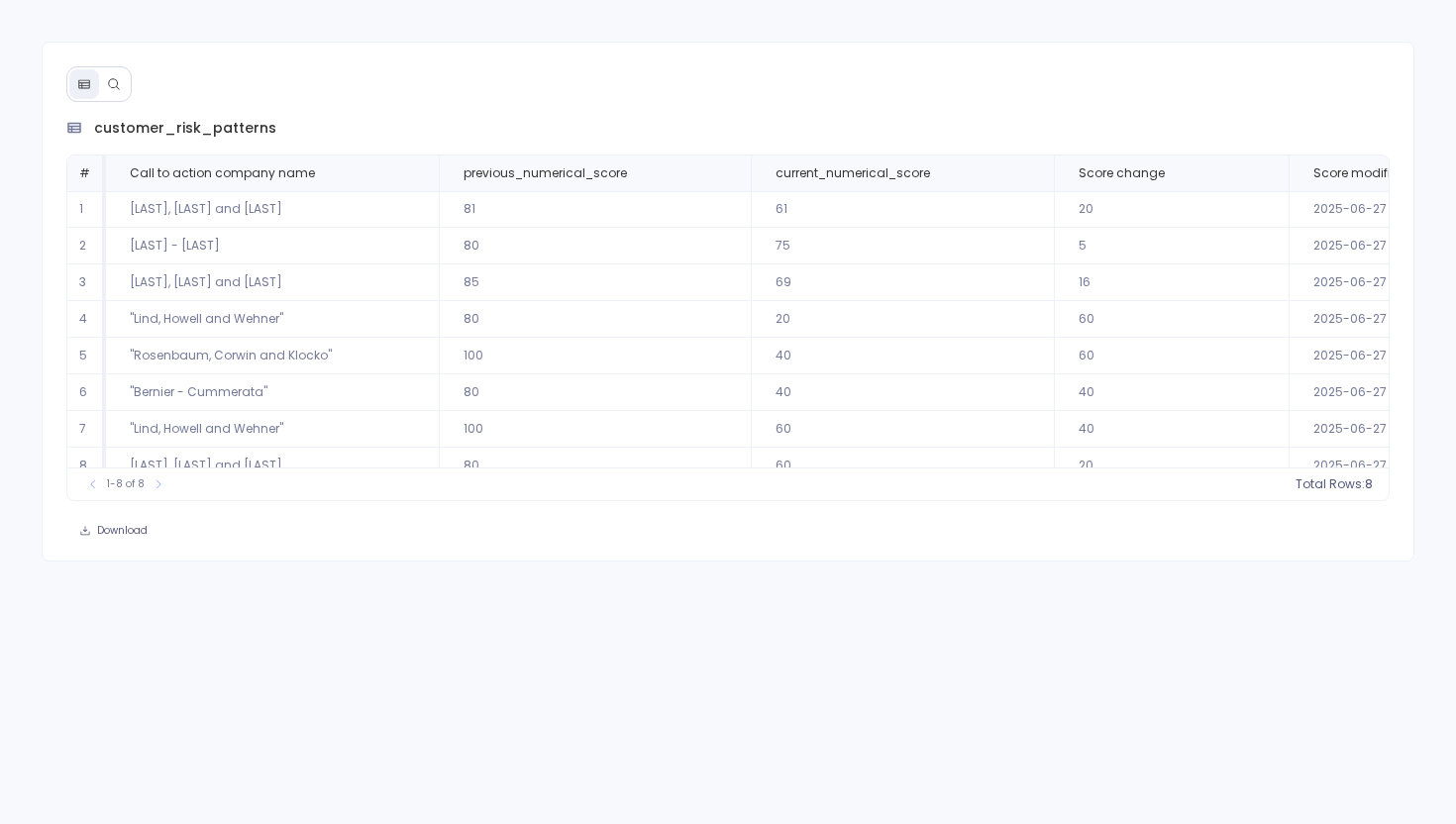 scroll, scrollTop: 22, scrollLeft: 0, axis: vertical 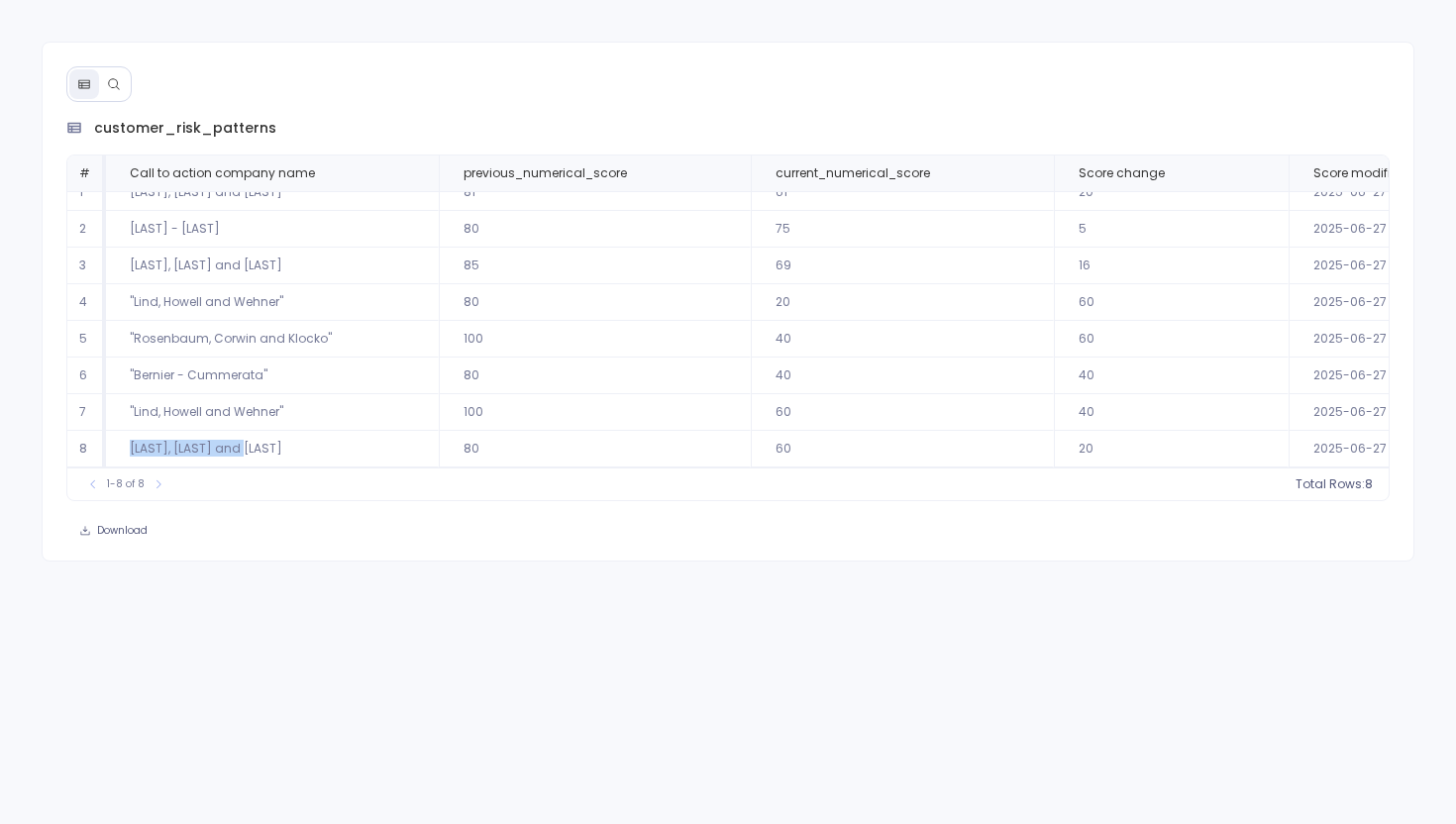 drag, startPoint x: 254, startPoint y: 443, endPoint x: 113, endPoint y: 445, distance: 141.01418 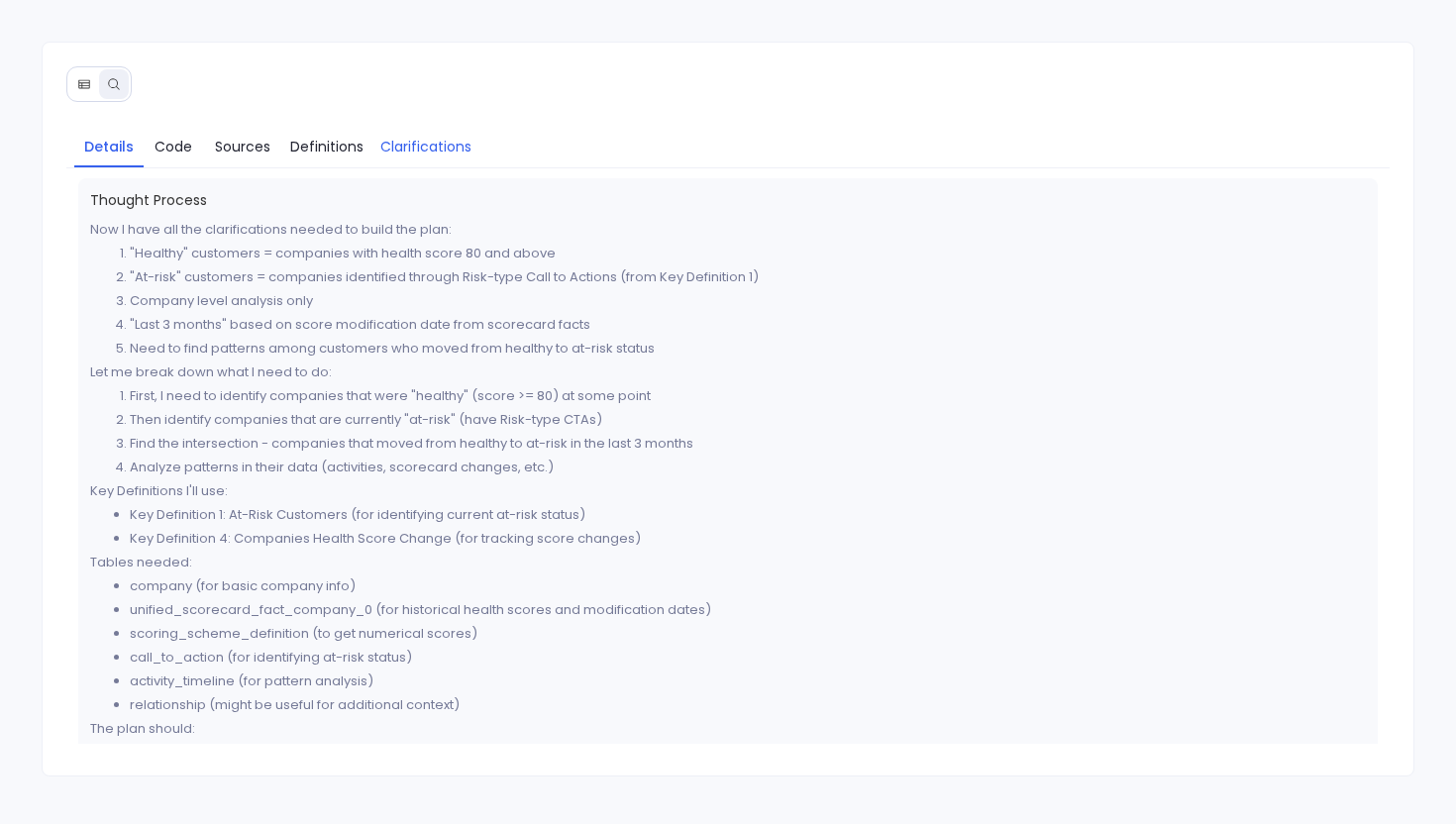 click on "Clarifications" at bounding box center [426, 147] 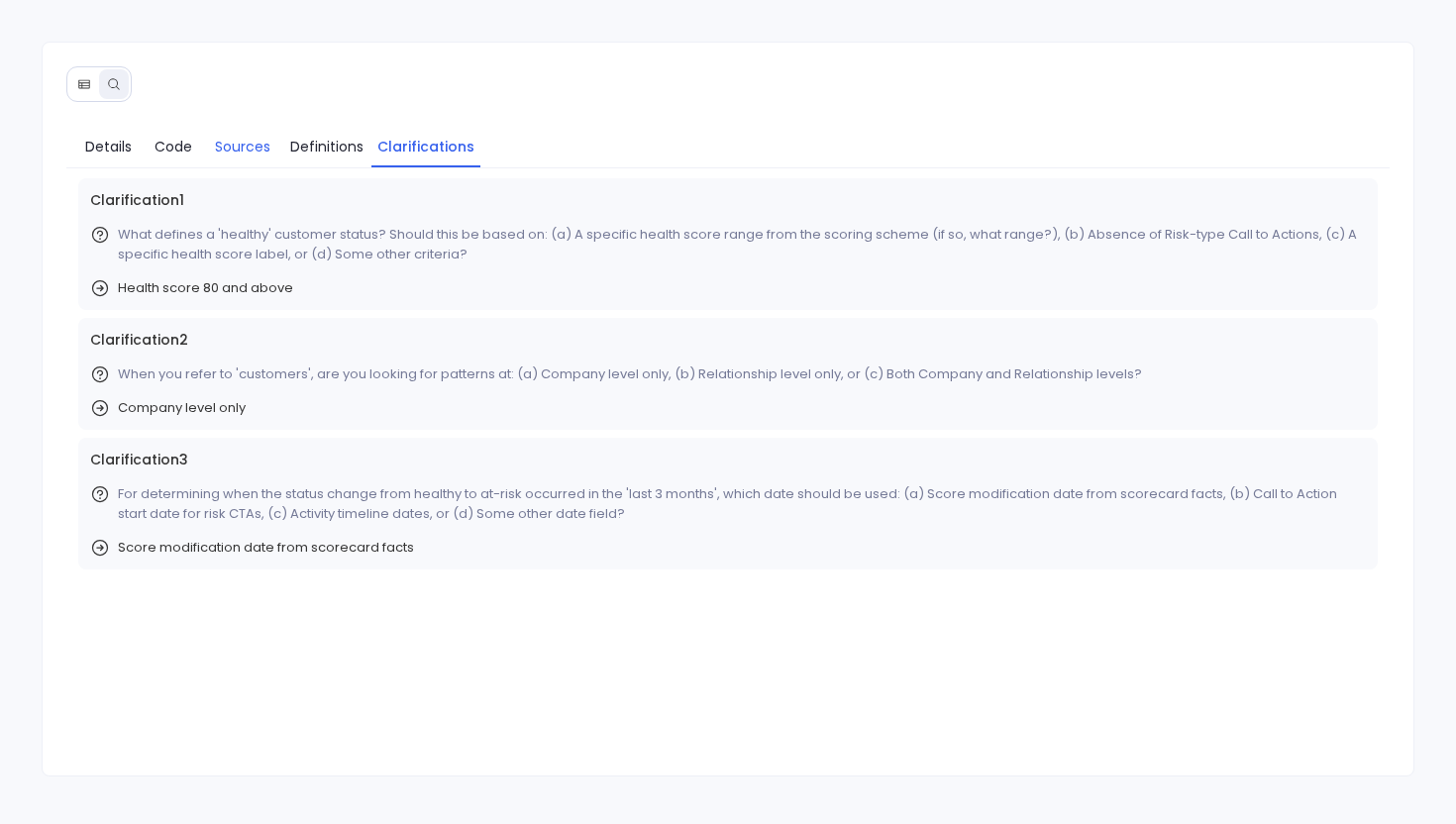 click on "Sources" at bounding box center (243, 147) 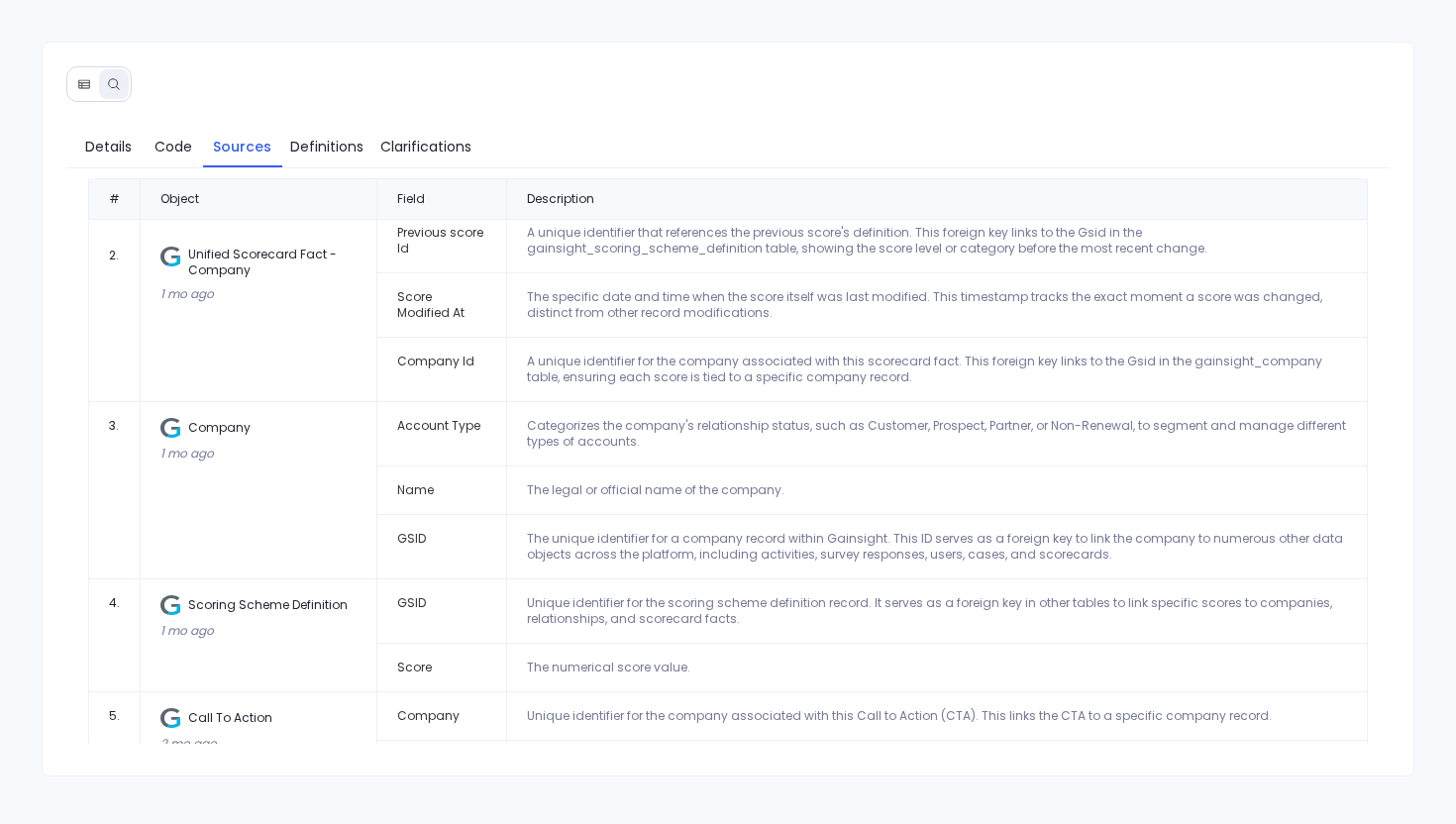 scroll, scrollTop: 470, scrollLeft: 0, axis: vertical 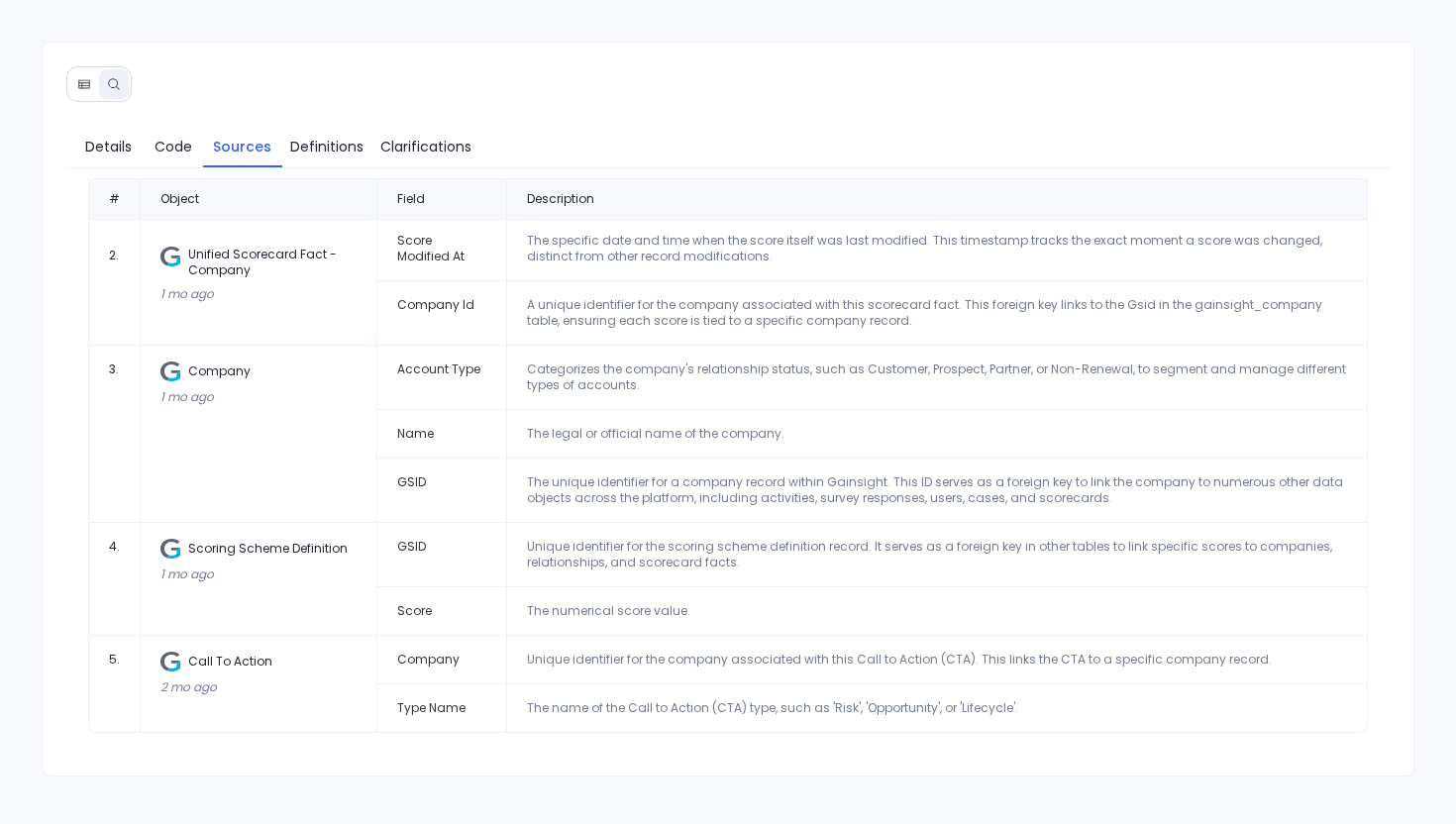 click 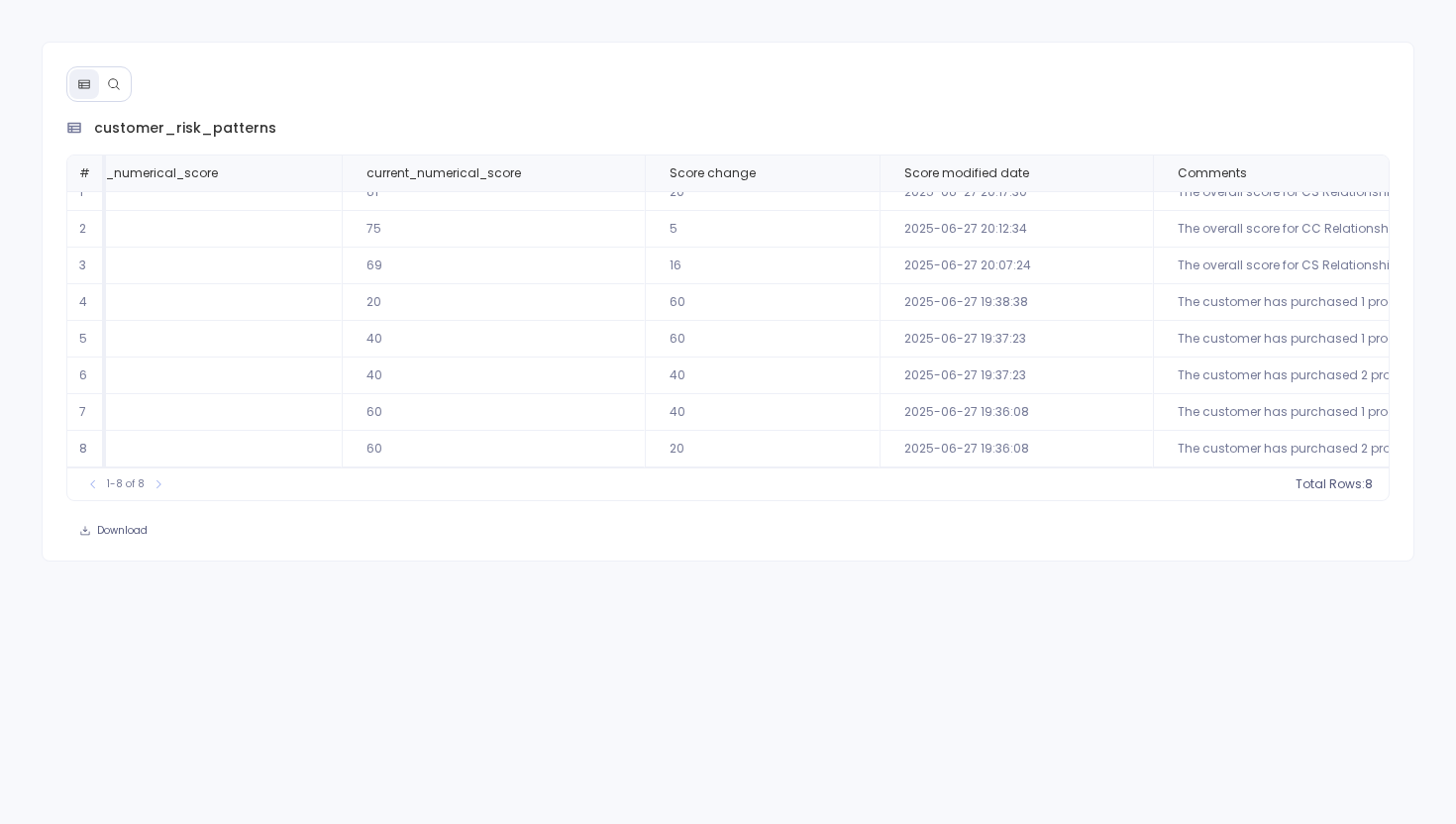 scroll, scrollTop: 0, scrollLeft: 409, axis: horizontal 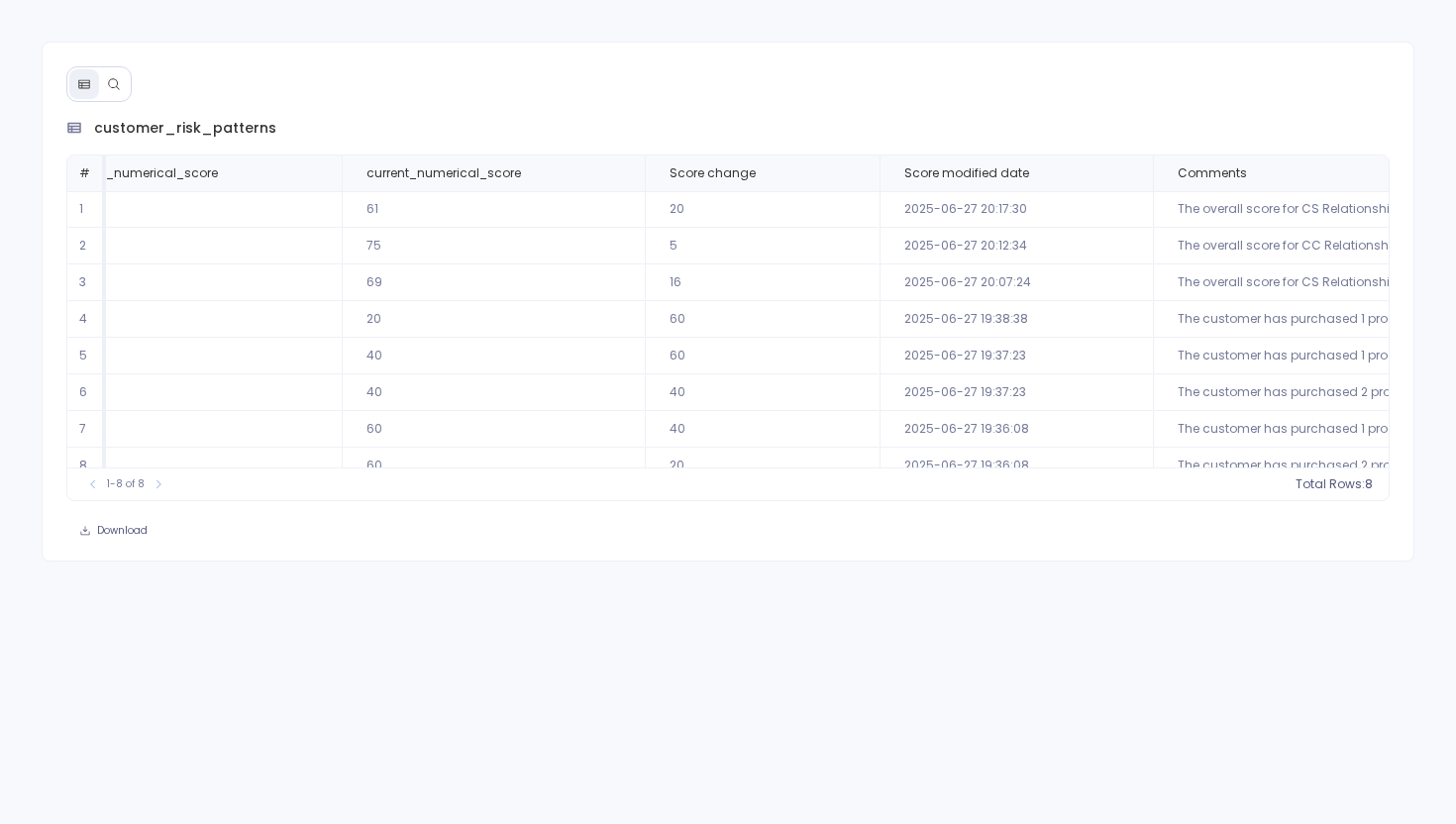 click 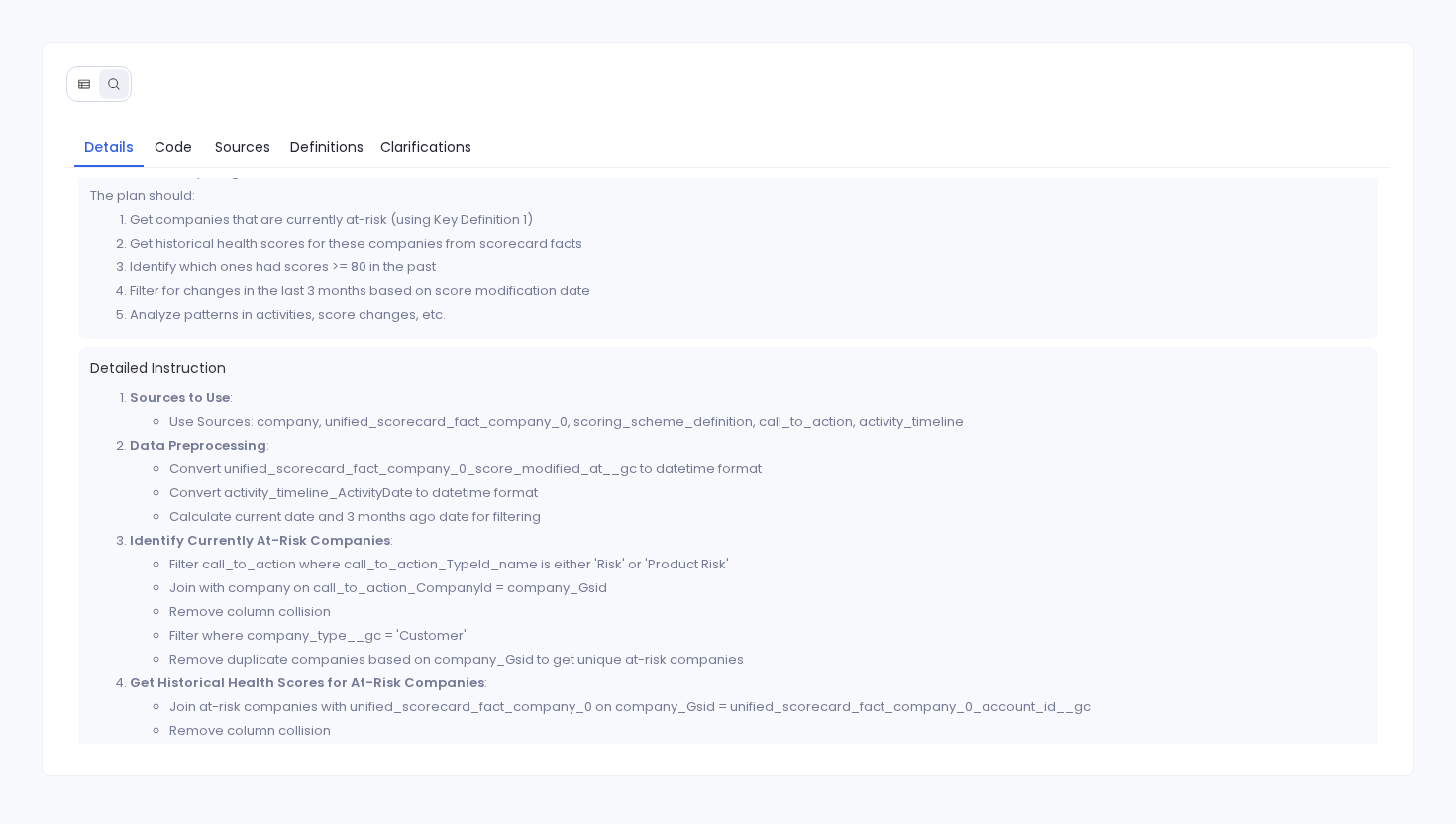 scroll, scrollTop: 626, scrollLeft: 0, axis: vertical 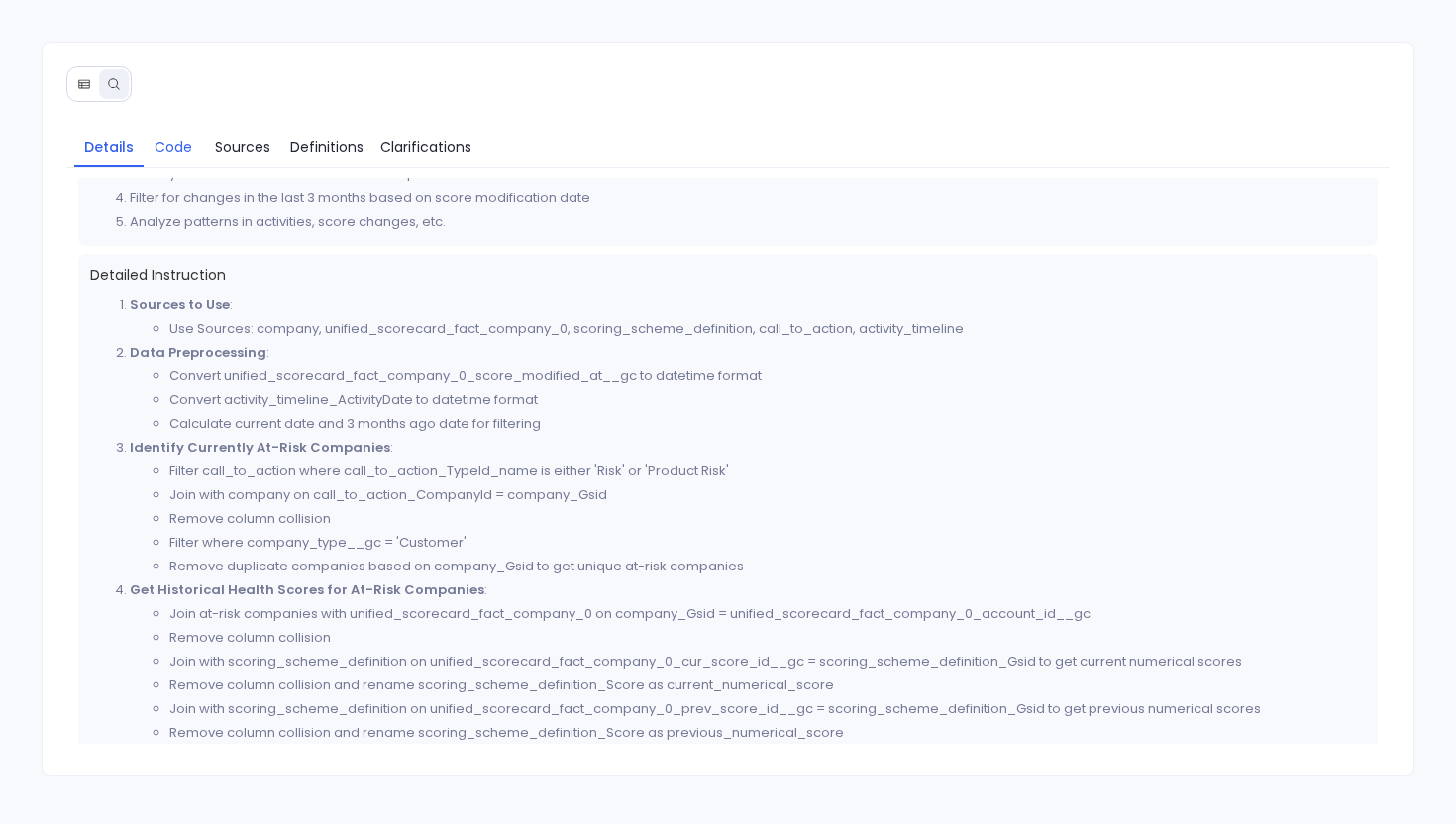 click on "Code" at bounding box center (173, 147) 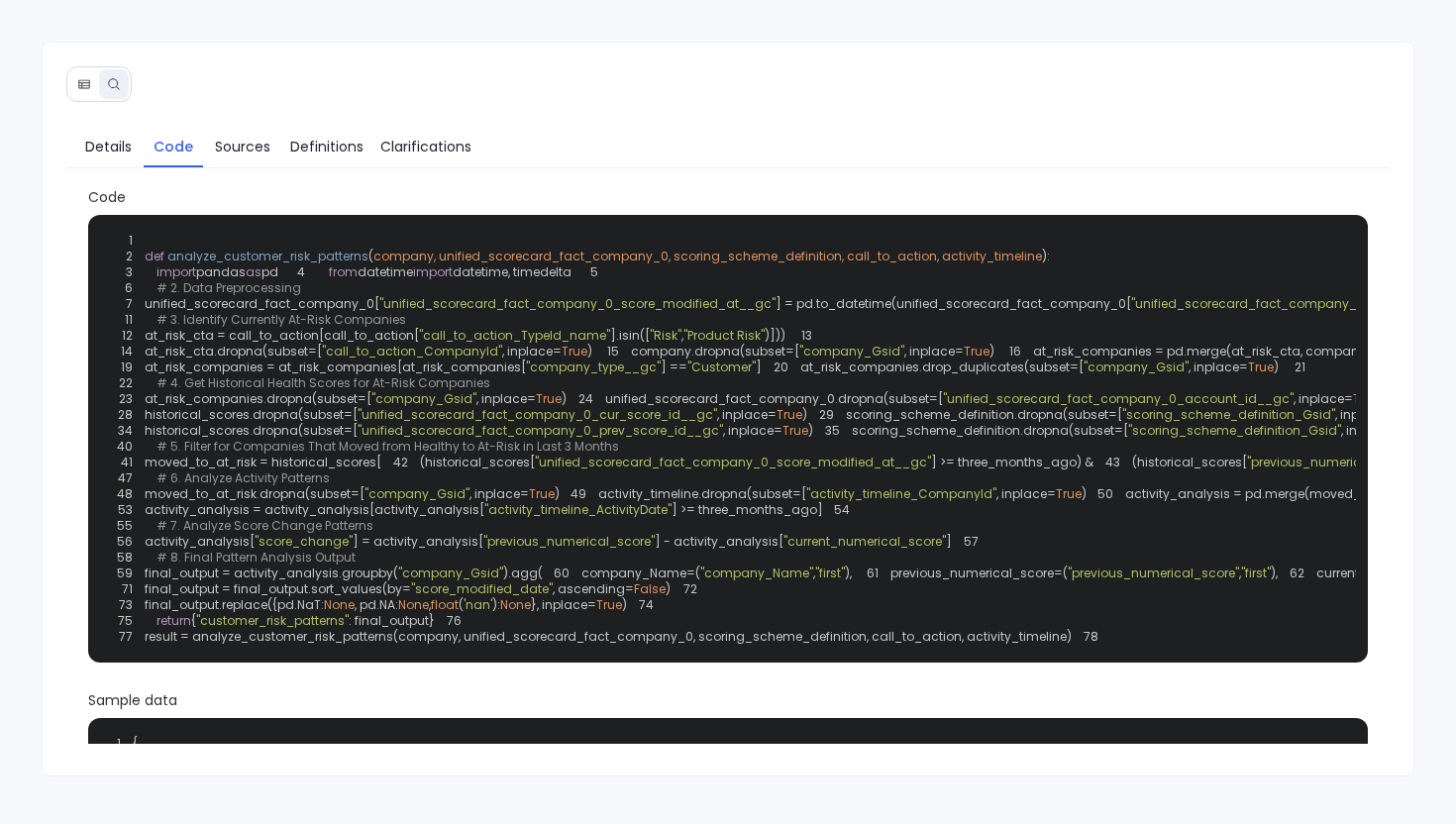 scroll, scrollTop: 0, scrollLeft: 0, axis: both 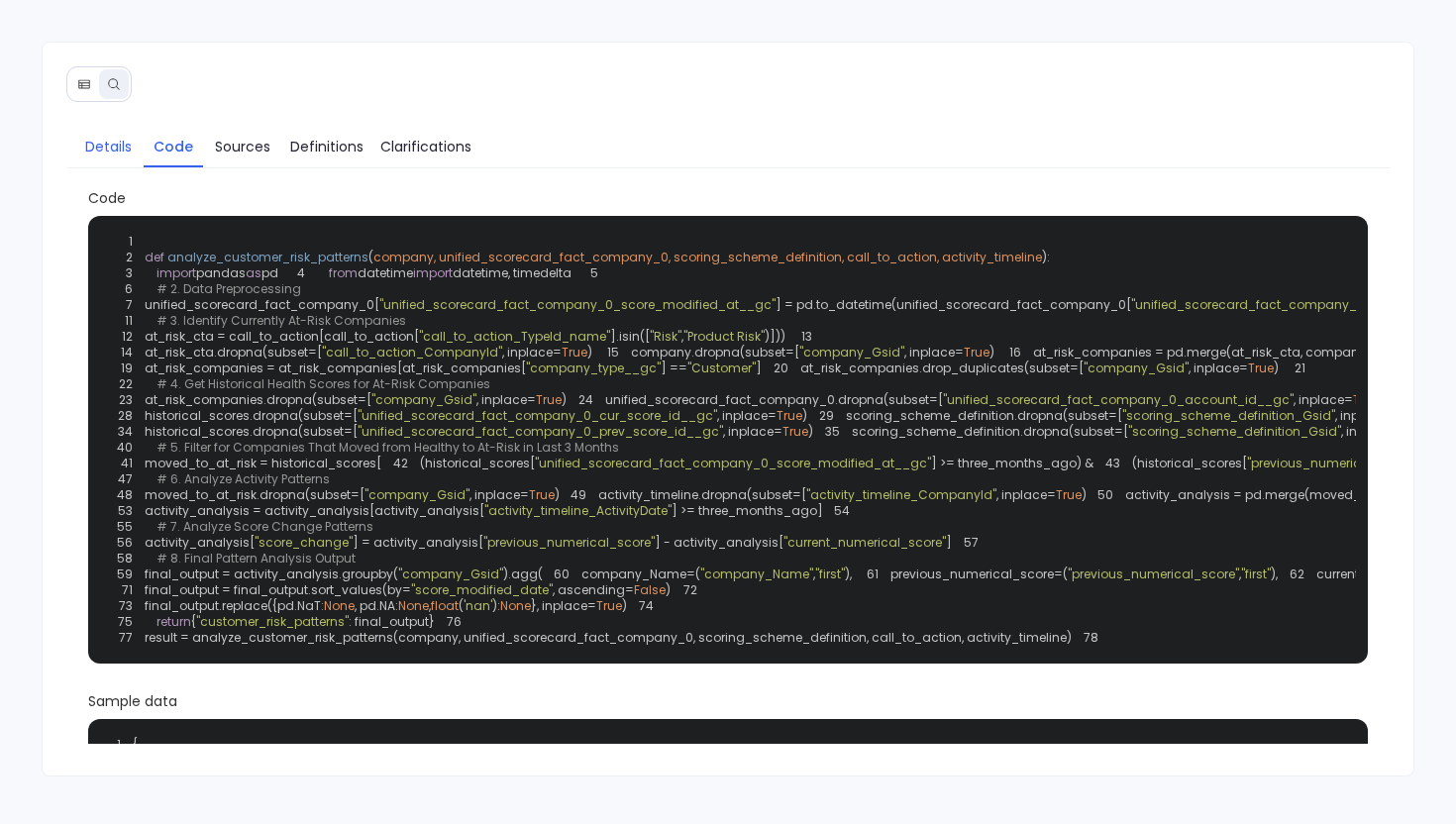 click on "Details" at bounding box center [108, 147] 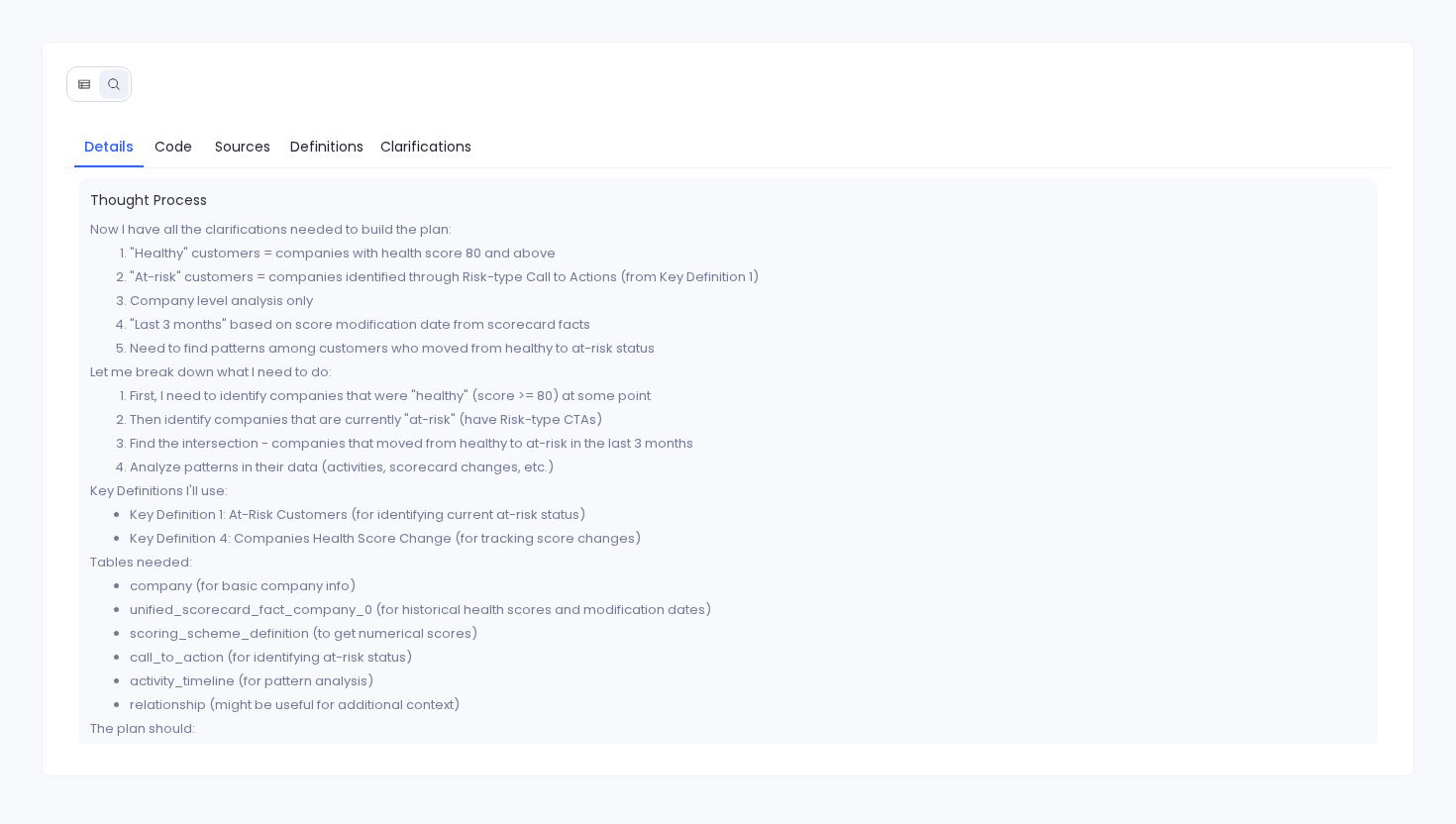 click at bounding box center (84, 84) 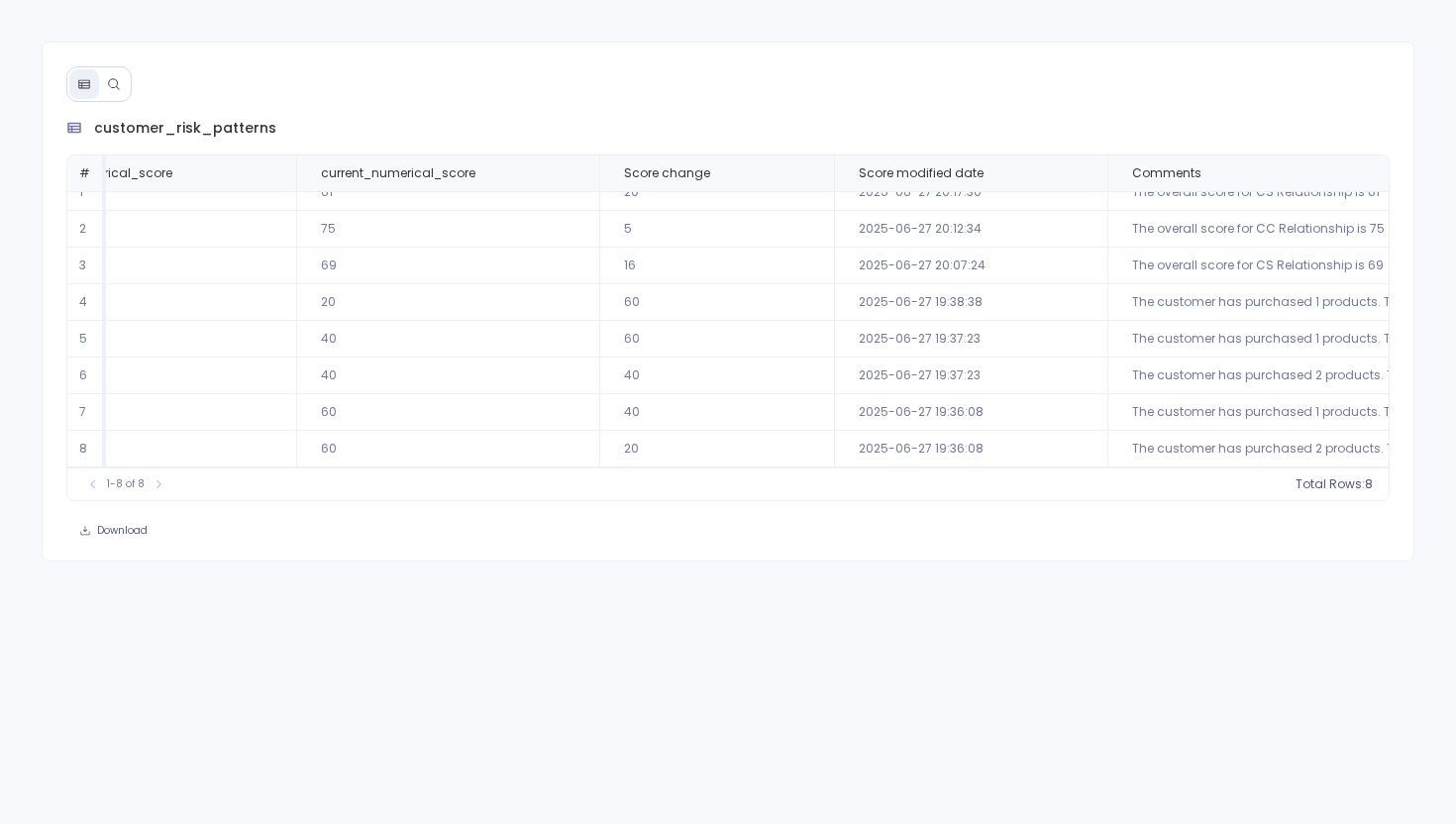 scroll, scrollTop: 0, scrollLeft: 455, axis: horizontal 